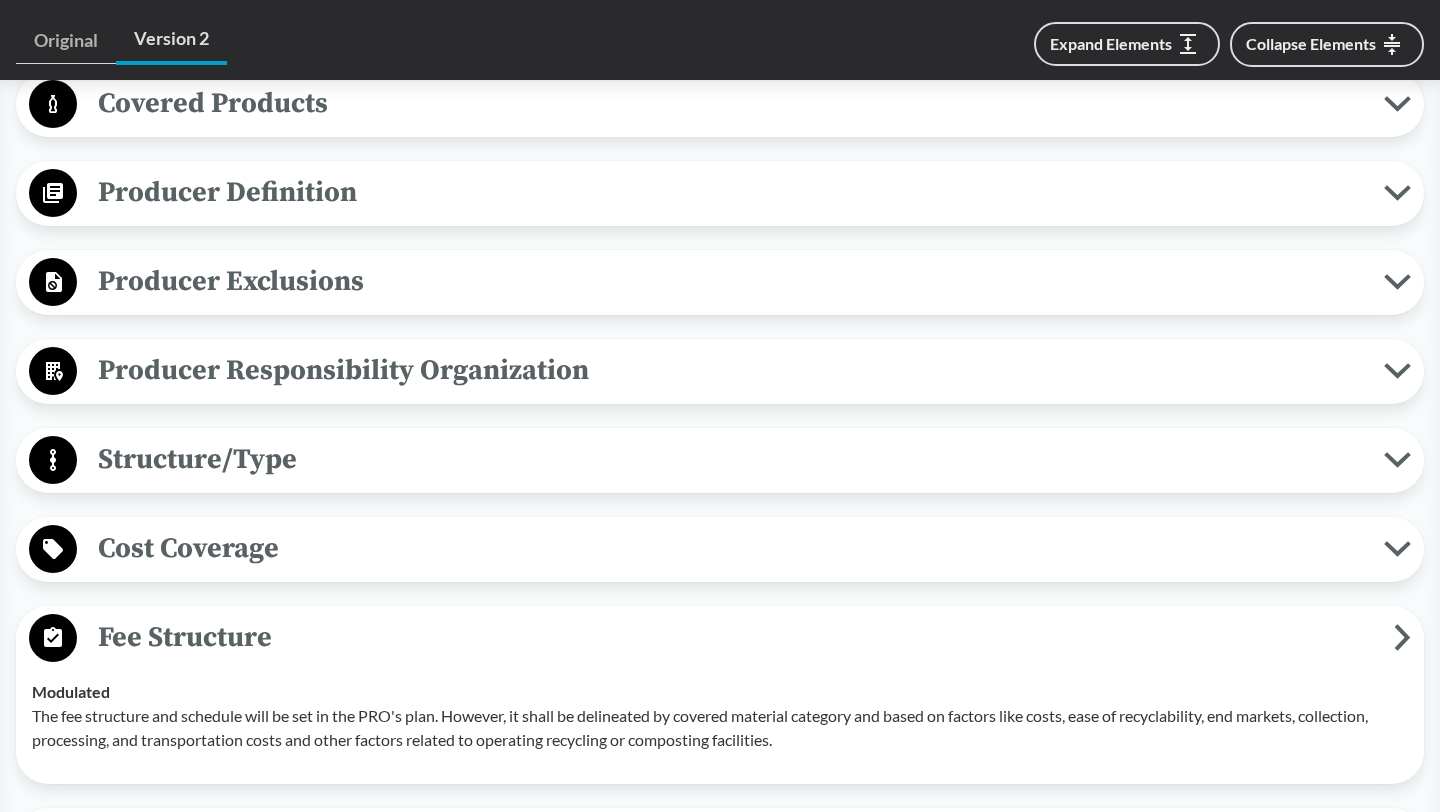 scroll, scrollTop: 880, scrollLeft: 0, axis: vertical 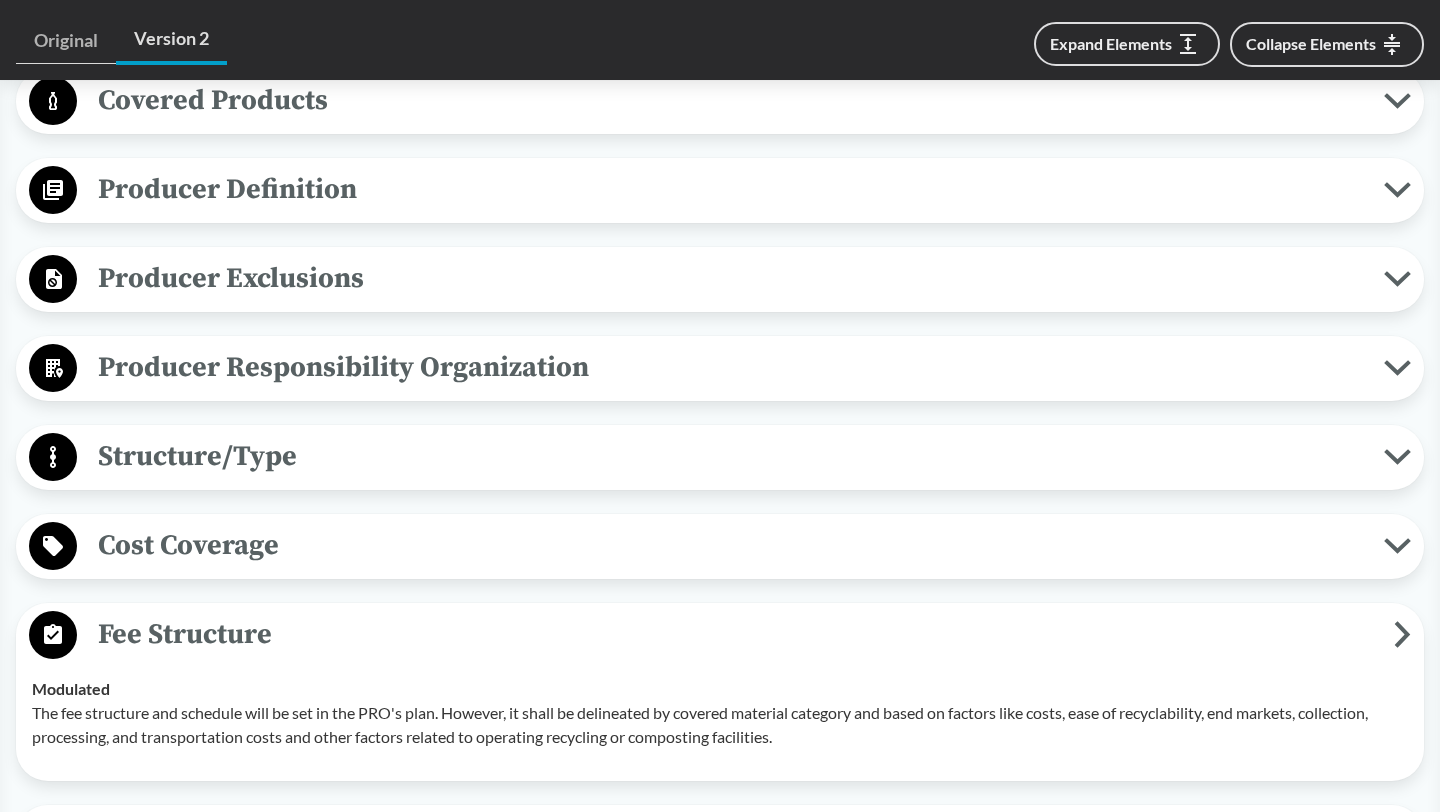 click on "Producer Definition" at bounding box center [730, 189] 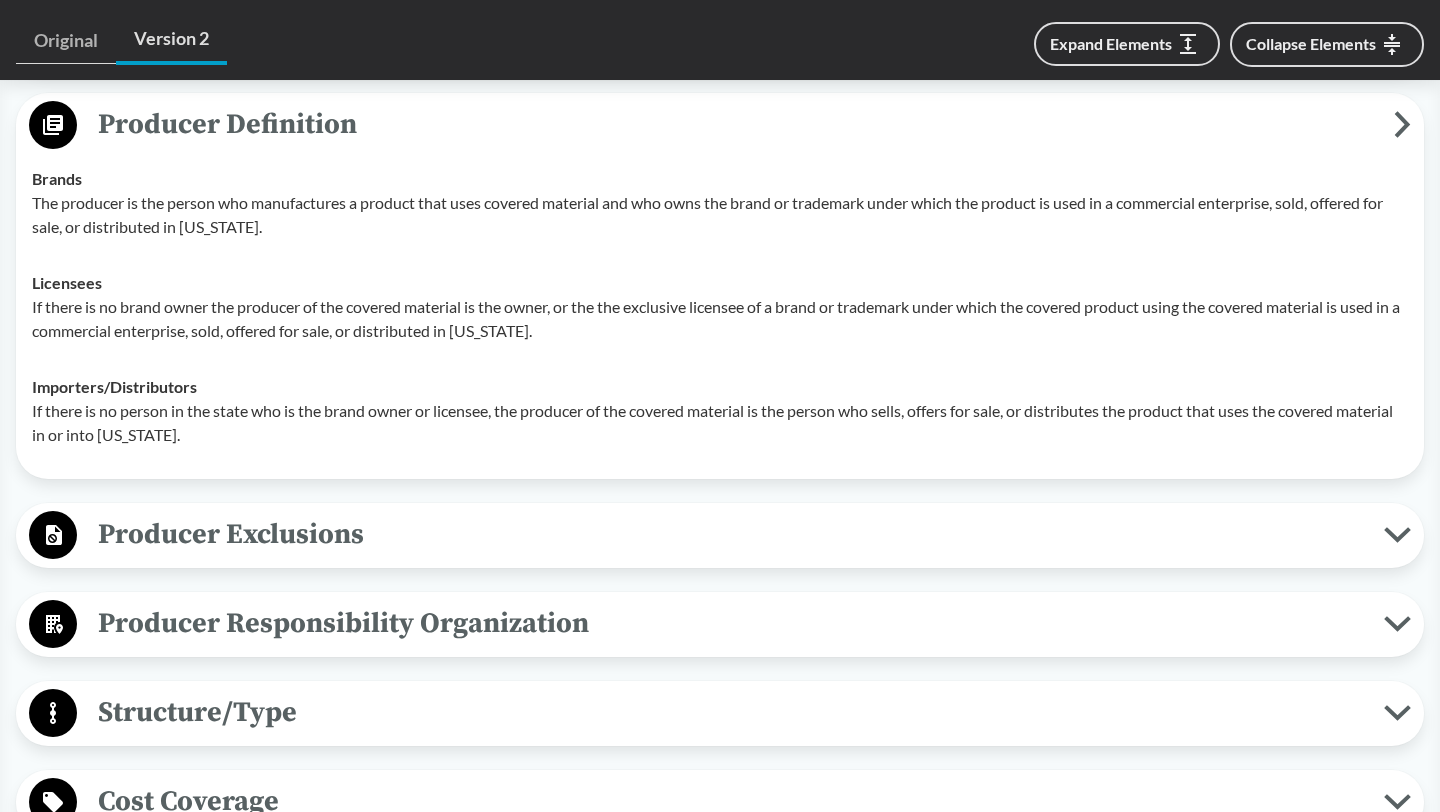 scroll, scrollTop: 946, scrollLeft: 0, axis: vertical 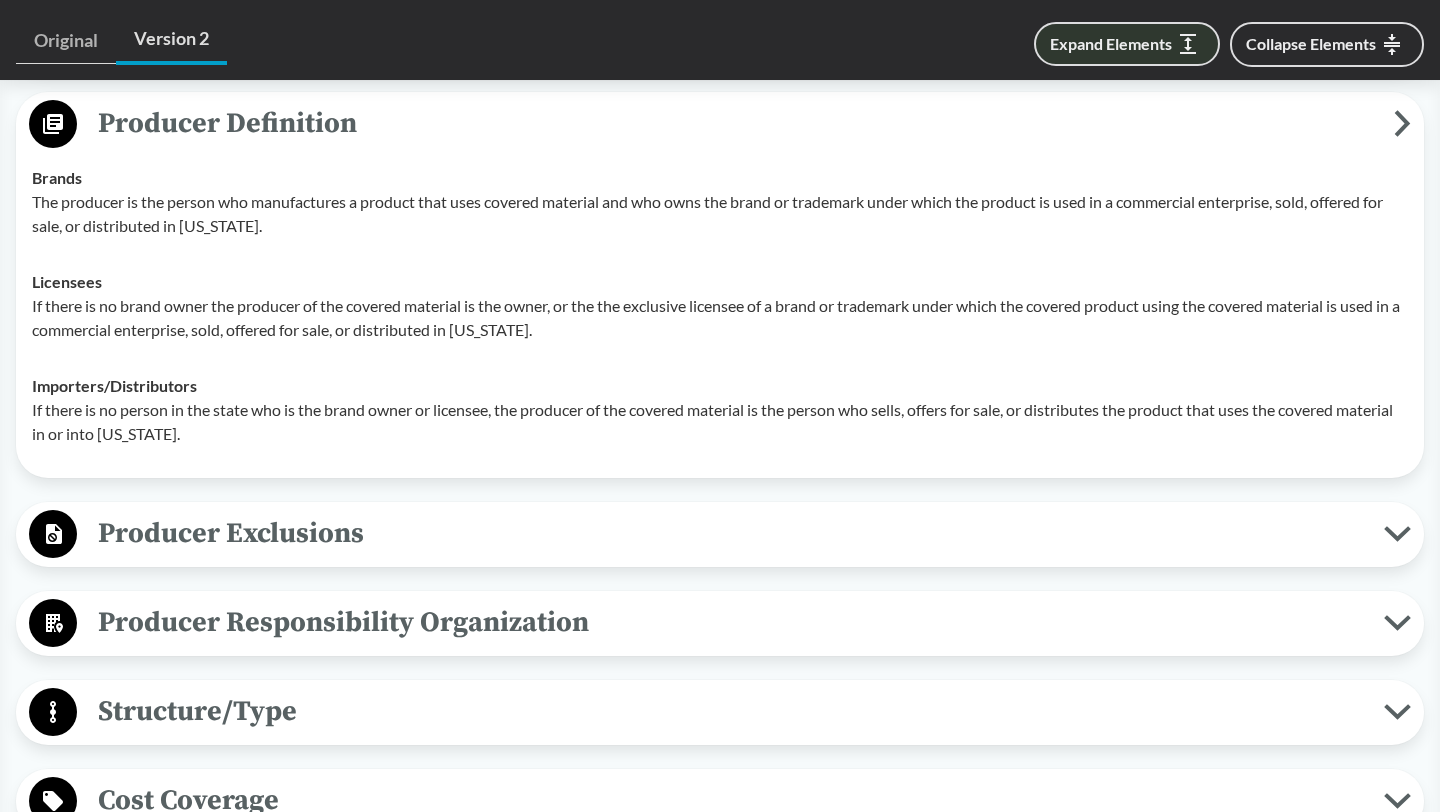 click on "Expand Elements" at bounding box center [1127, 44] 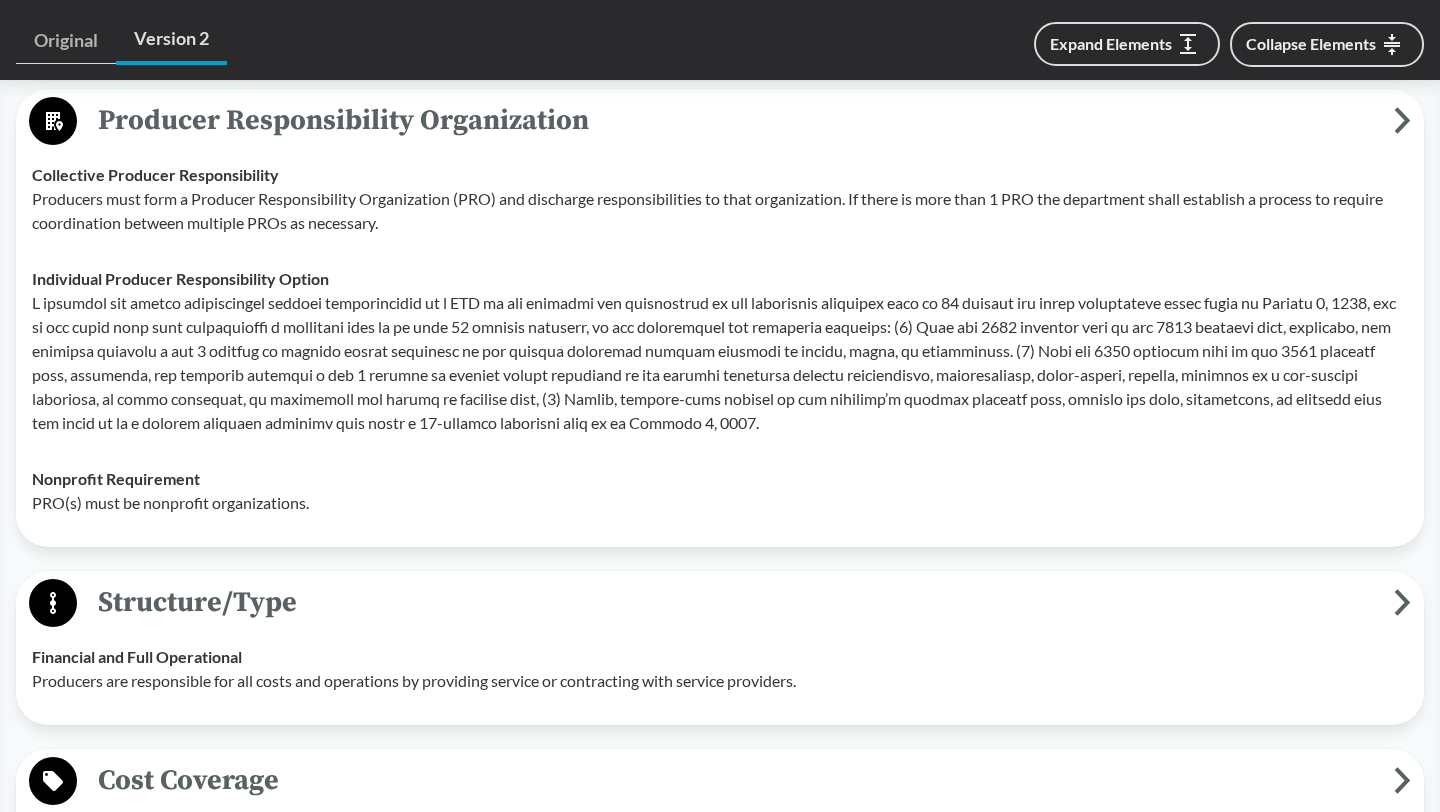 scroll, scrollTop: 2278, scrollLeft: 0, axis: vertical 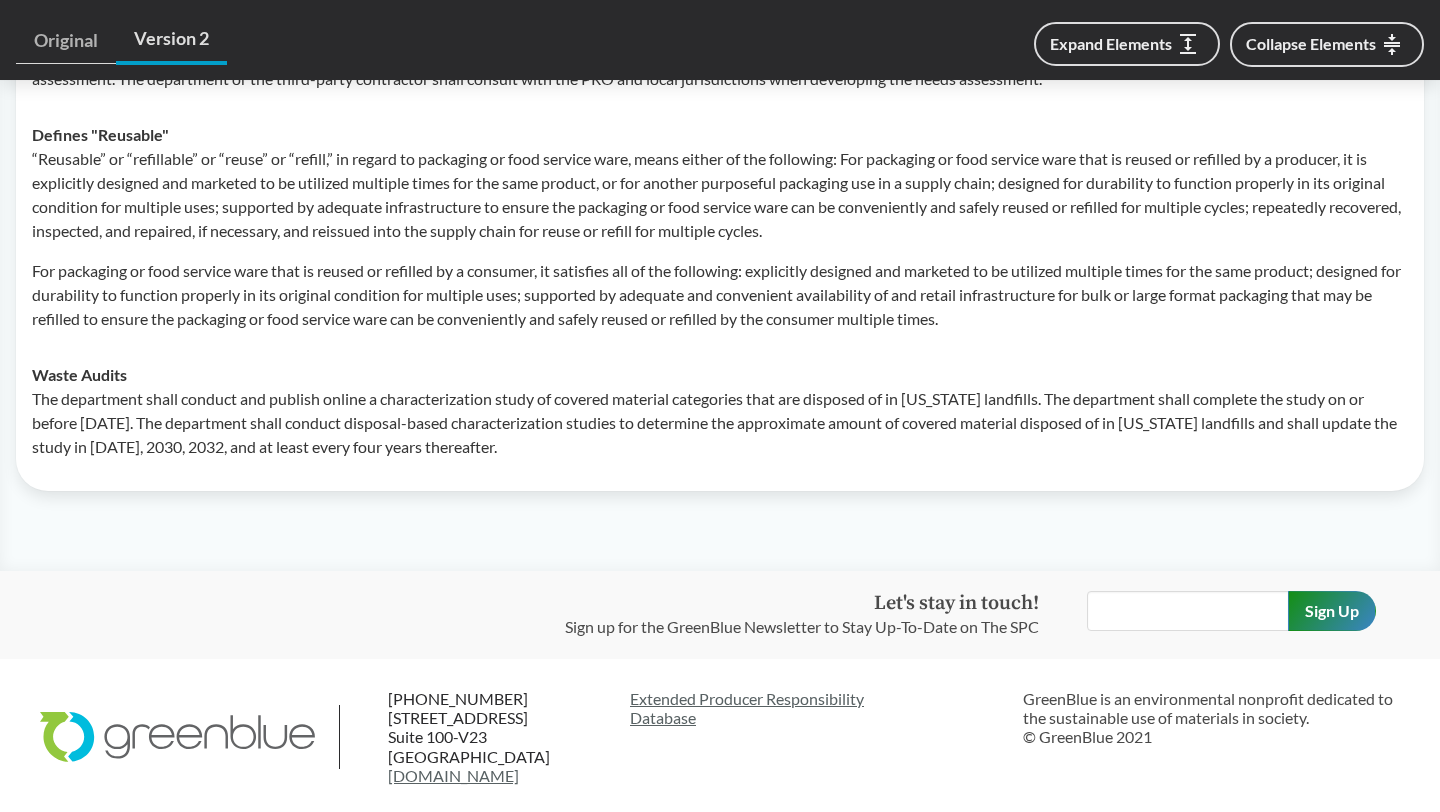 click on "The department shall conduct and publish online a characterization study of covered material categories that are disposed of in [US_STATE] landfills. The department shall complete the study on or before [DATE]. The department shall conduct disposal-based characterization studies to determine the approximate amount of covered material disposed of in [US_STATE] landfills and shall update the study in [DATE], 2030, 2032, and at least every four years thereafter." at bounding box center (720, 423) 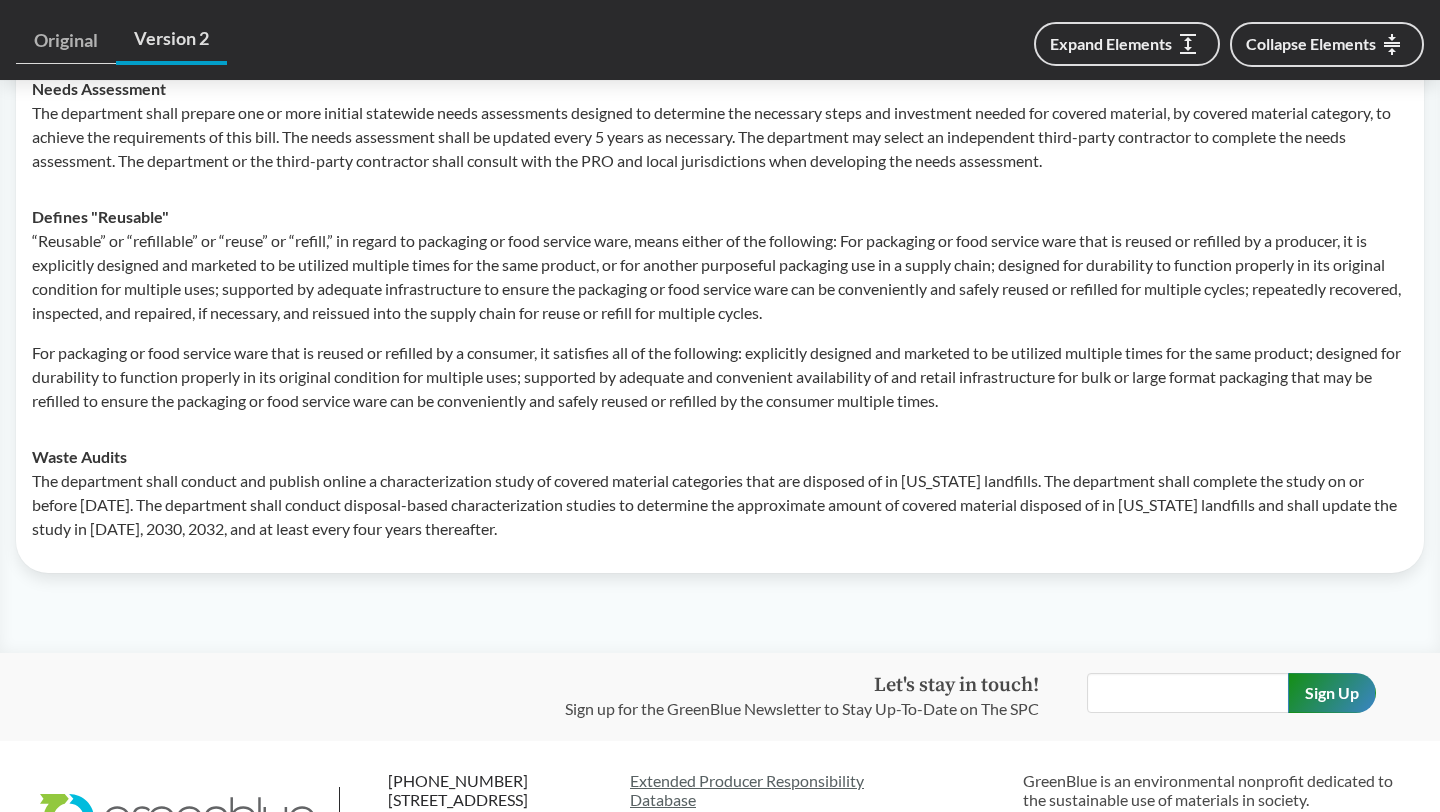 scroll, scrollTop: 7705, scrollLeft: 0, axis: vertical 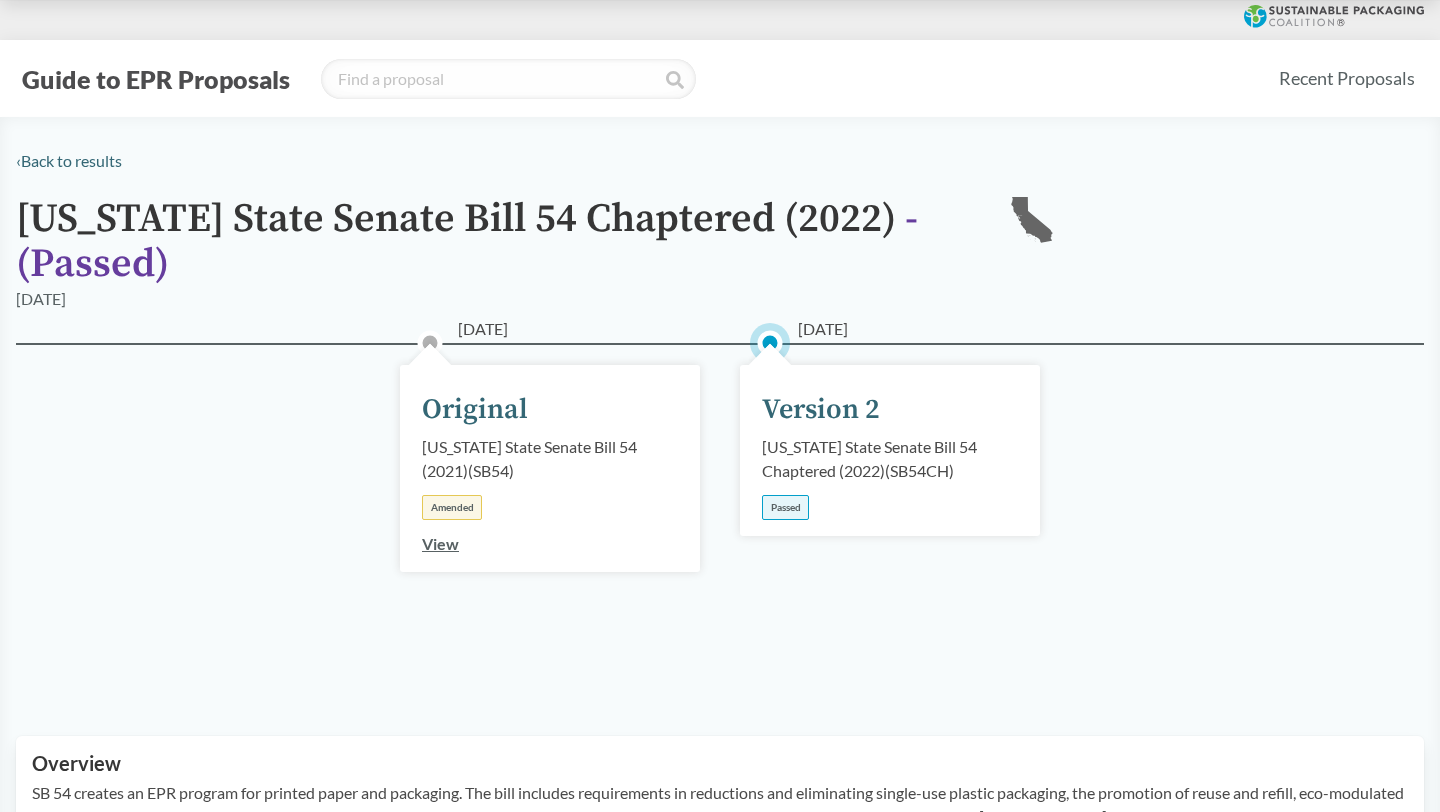 type on "[US_STATE]" 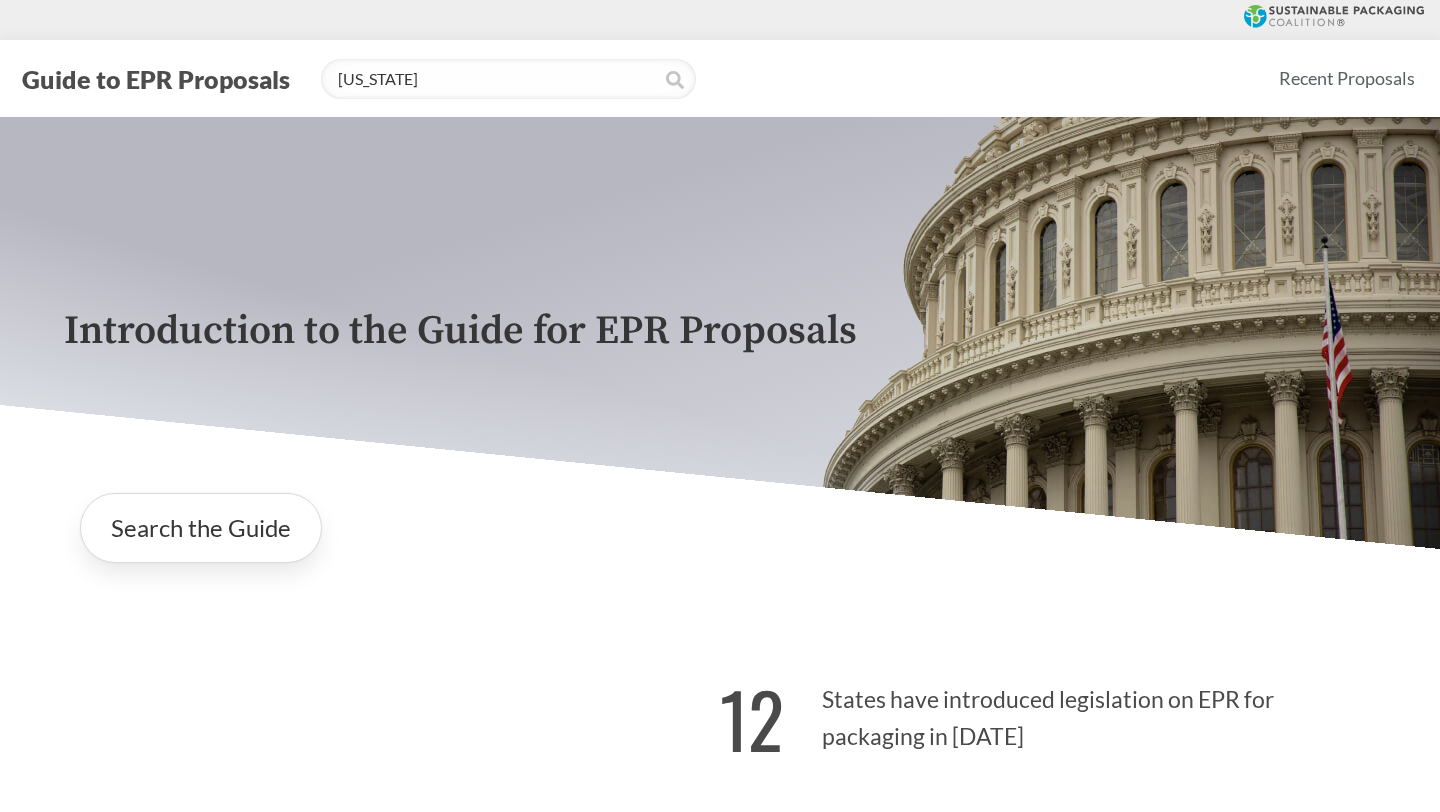type 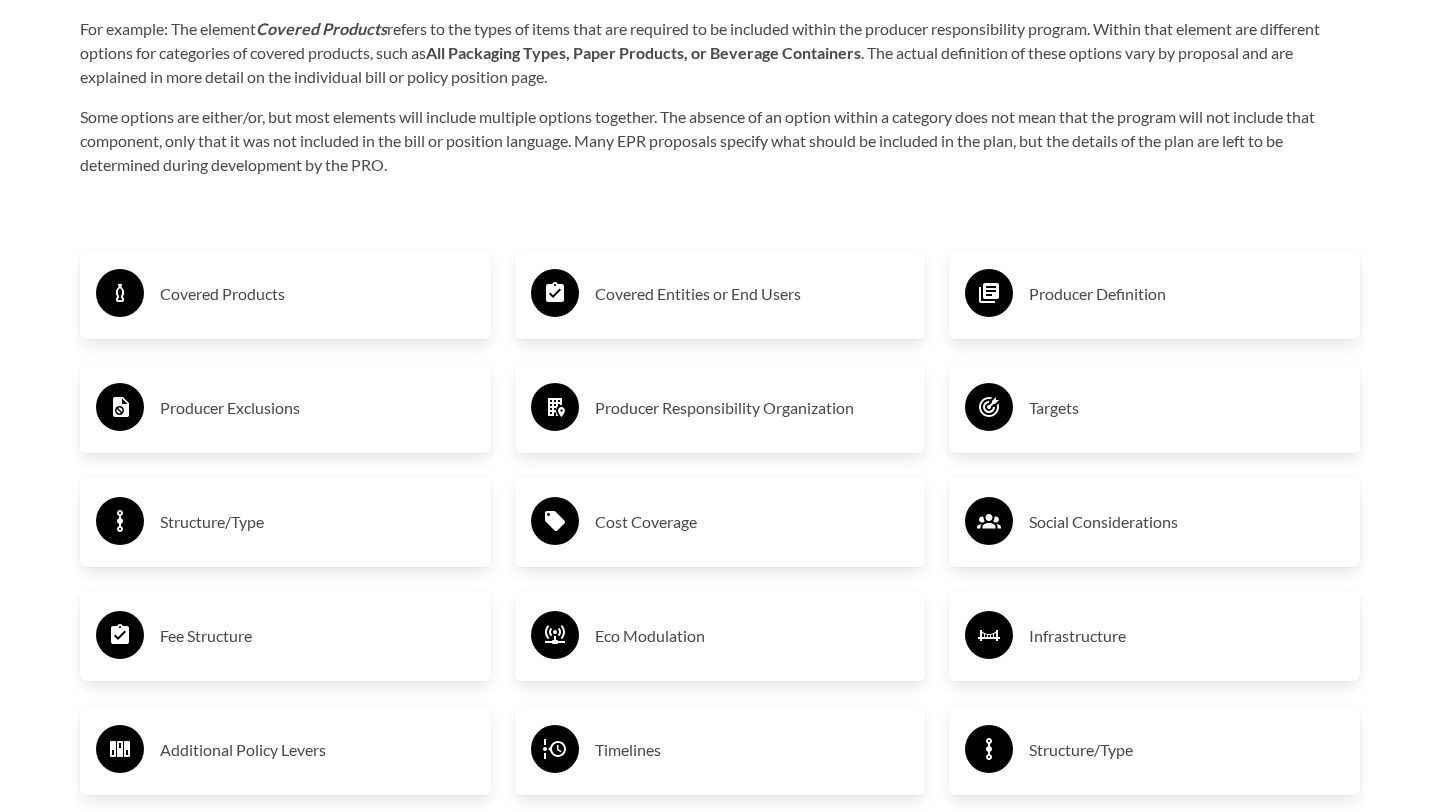 scroll, scrollTop: 3431, scrollLeft: 0, axis: vertical 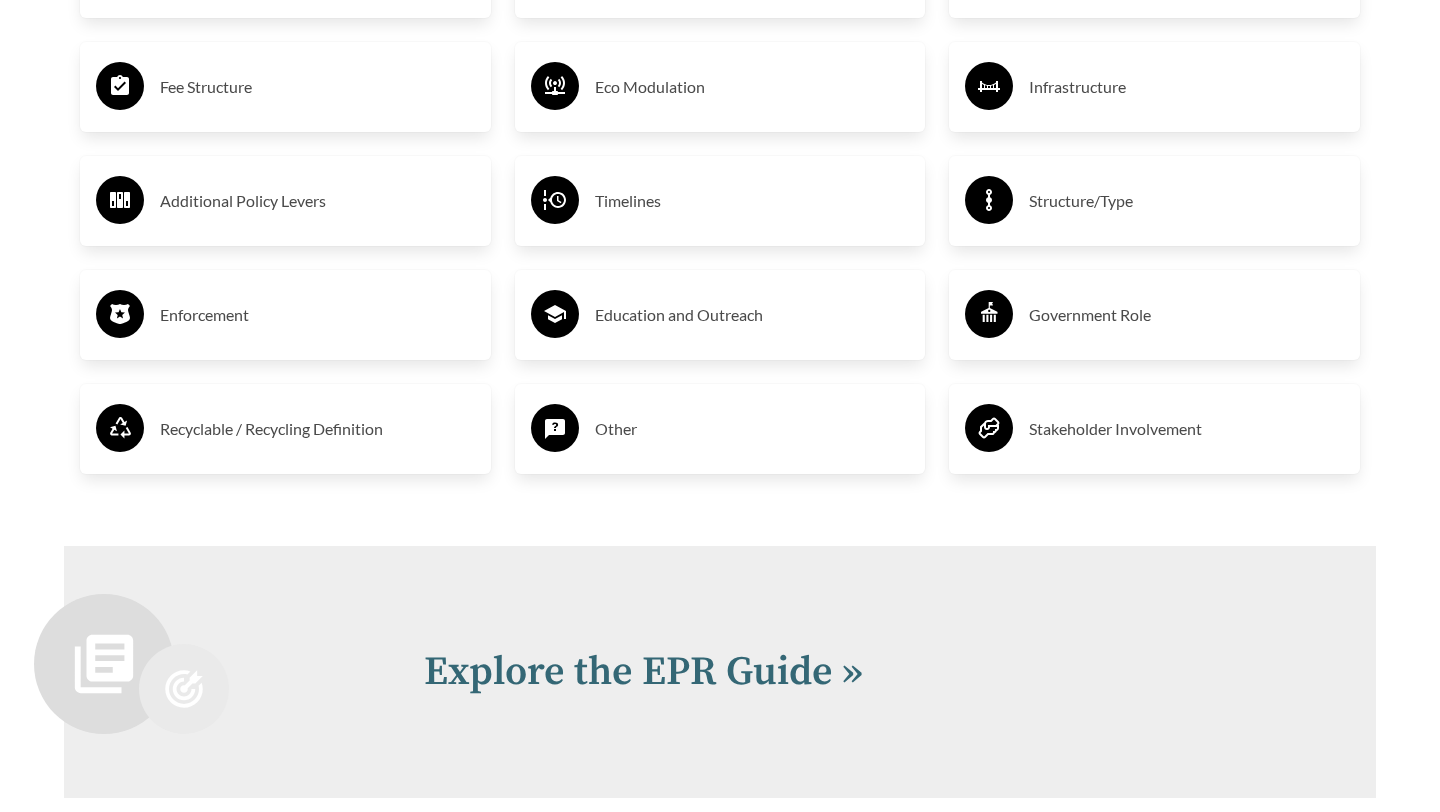 click on "Producer Responsibility Organization" at bounding box center (752, -141) 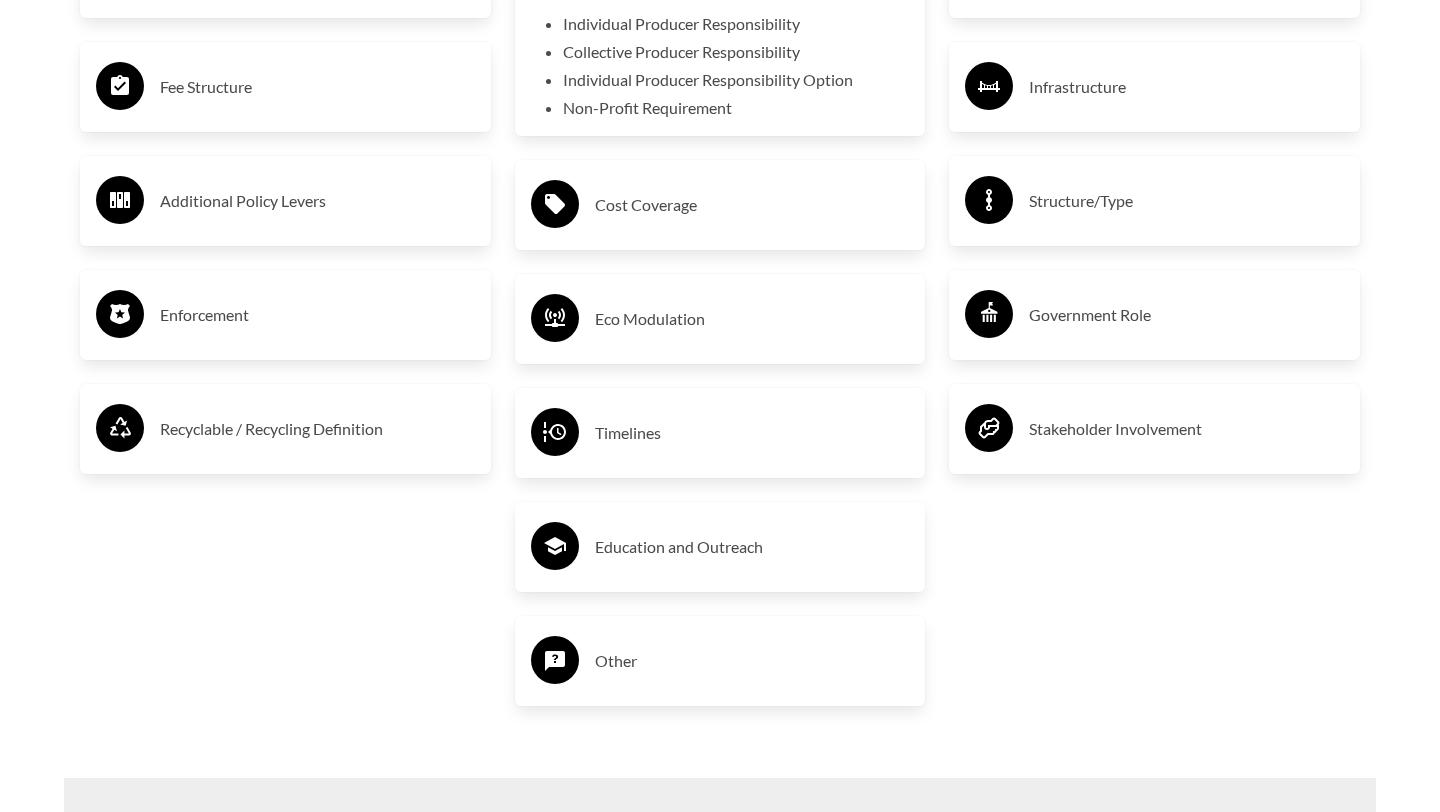 click 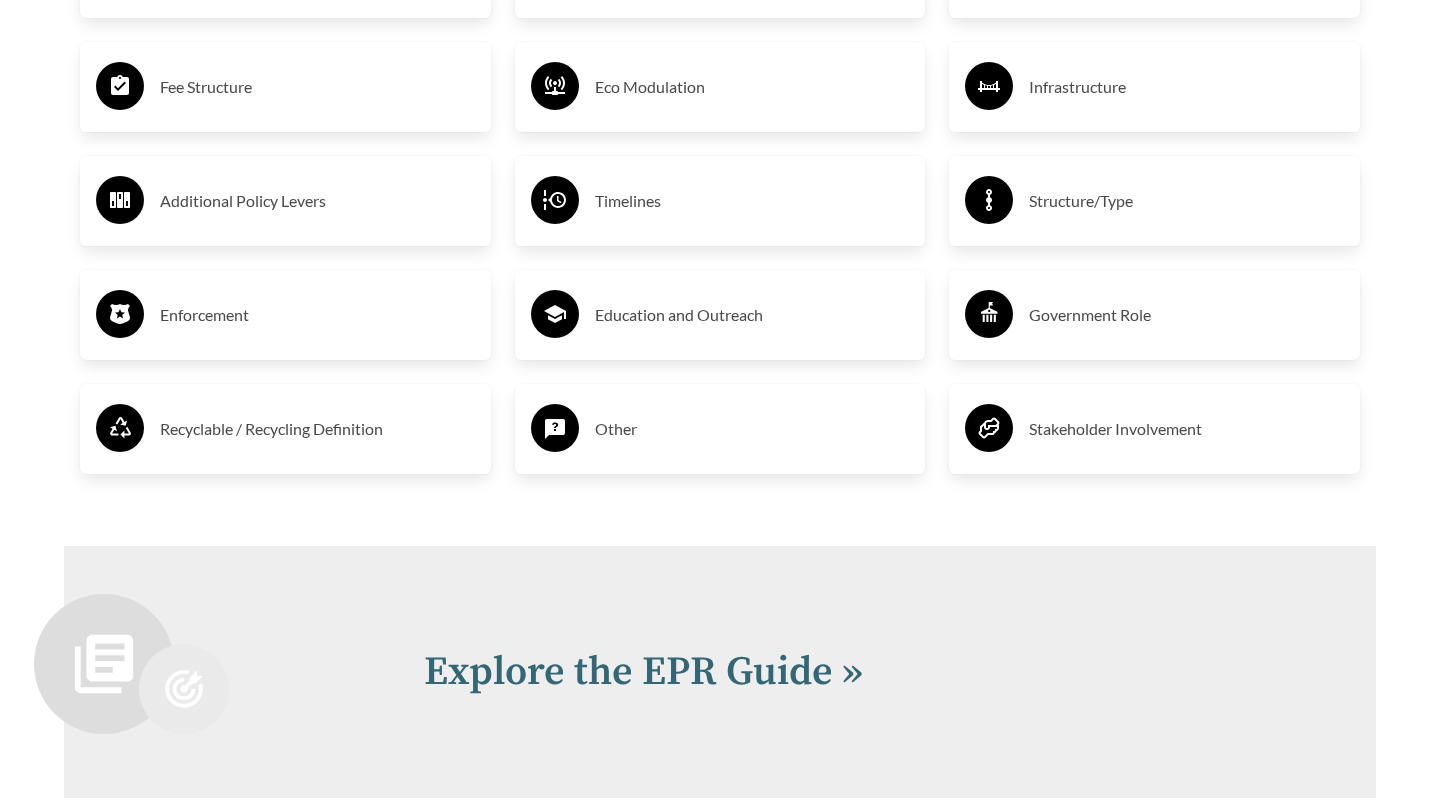 click 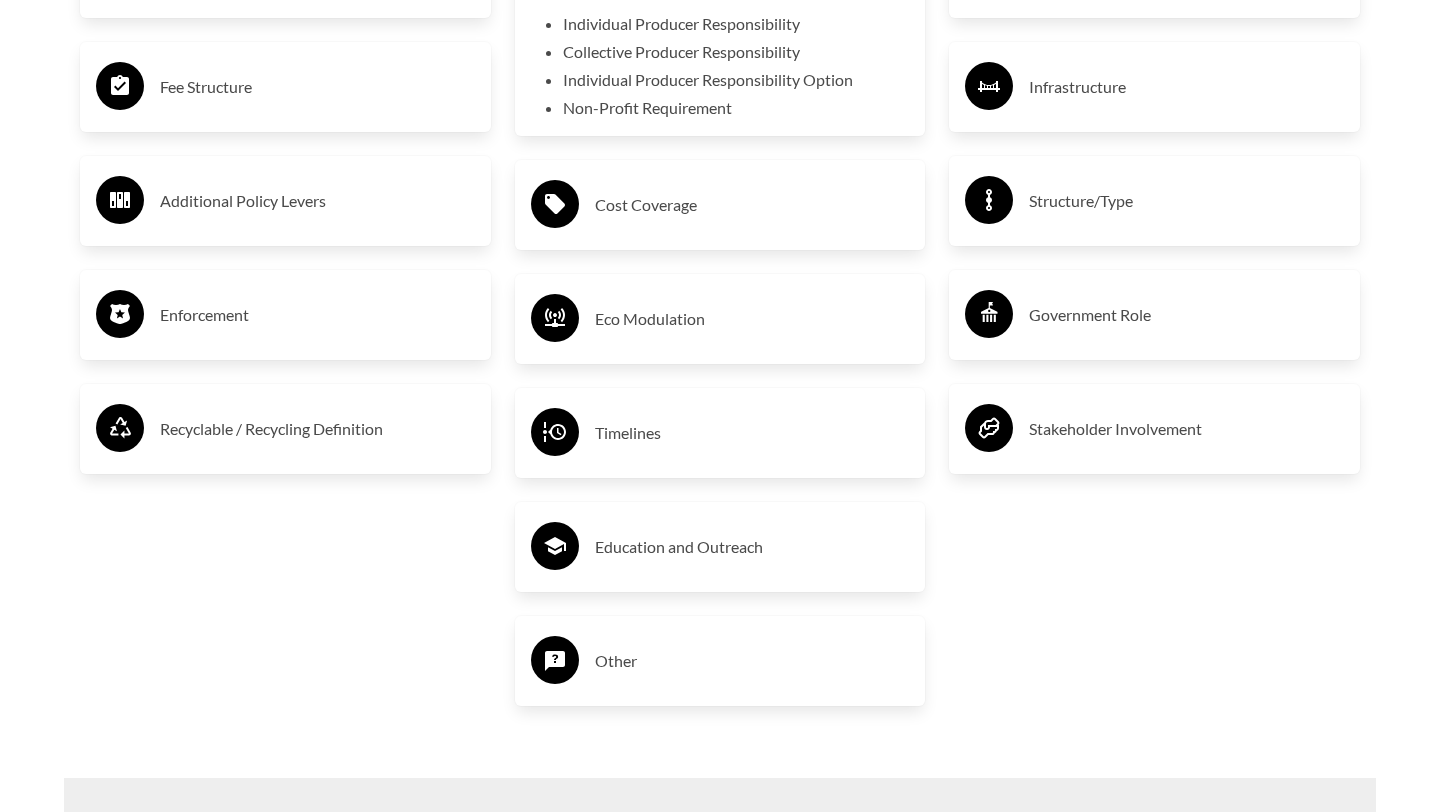 click on "Proposals specify whether producers are individually responsible or are required to join together to create a PRO. PROs vary in structure, and can be nonprofit or for-profit." at bounding box center [720, -52] 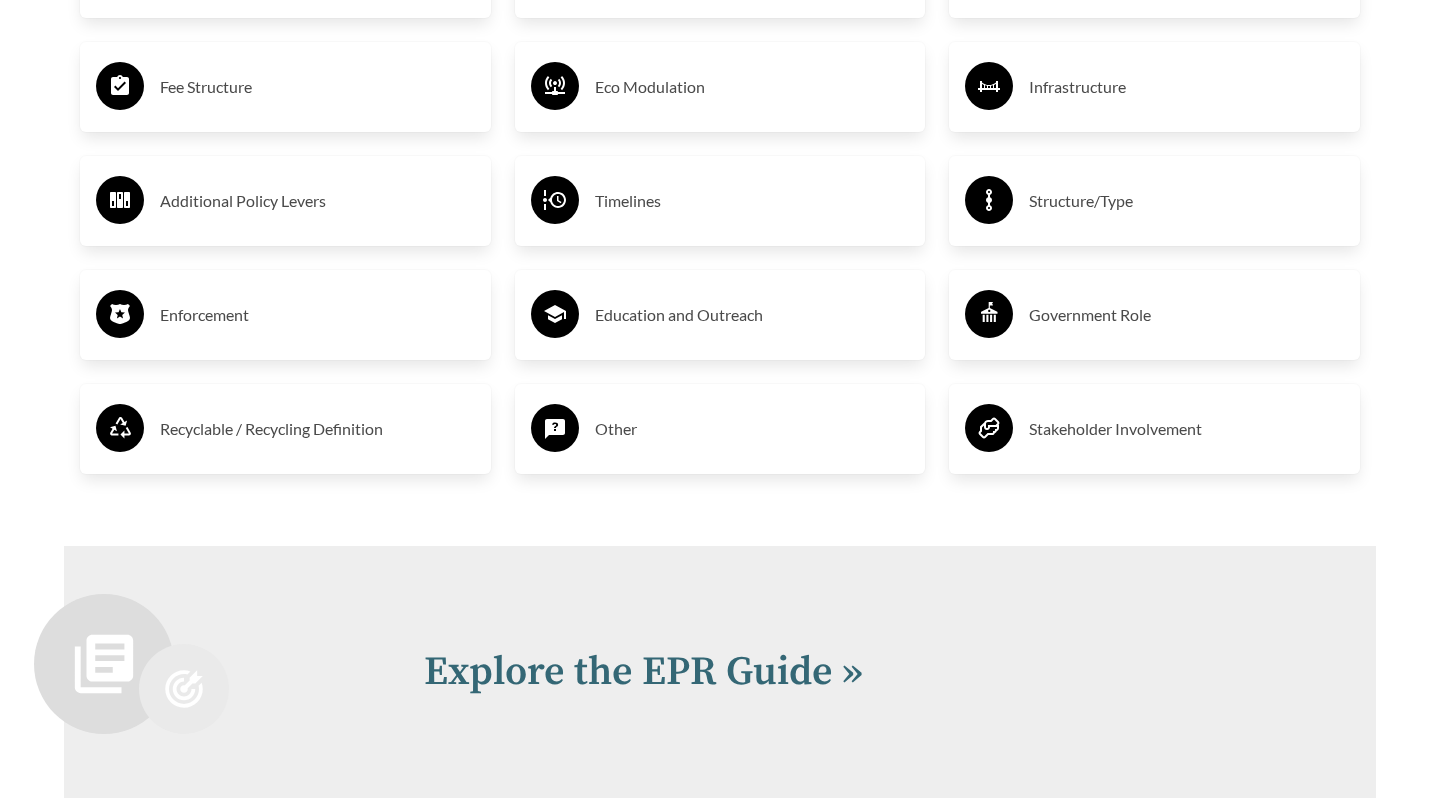 click on "Producer Responsibility Organization" at bounding box center [752, -141] 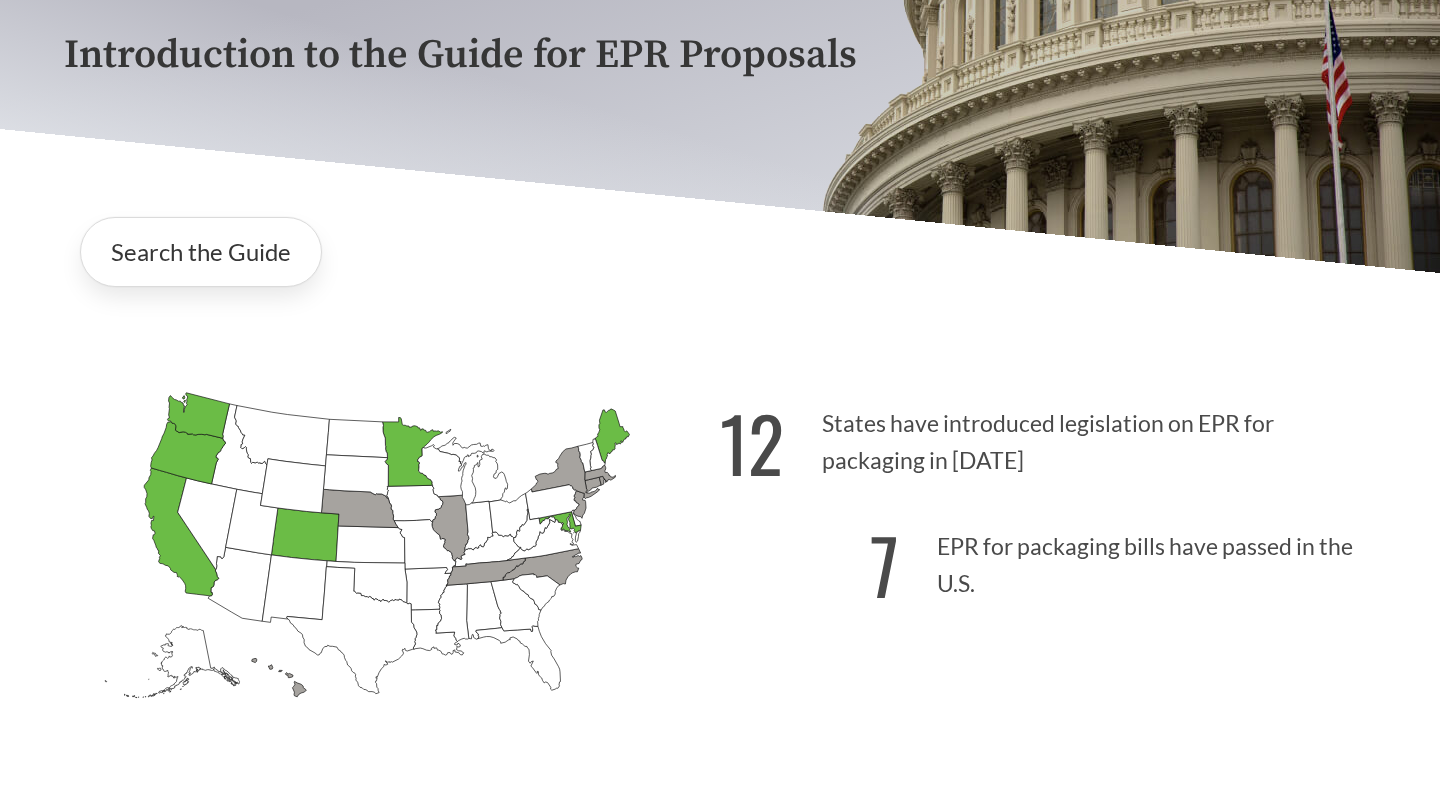 scroll, scrollTop: 280, scrollLeft: 0, axis: vertical 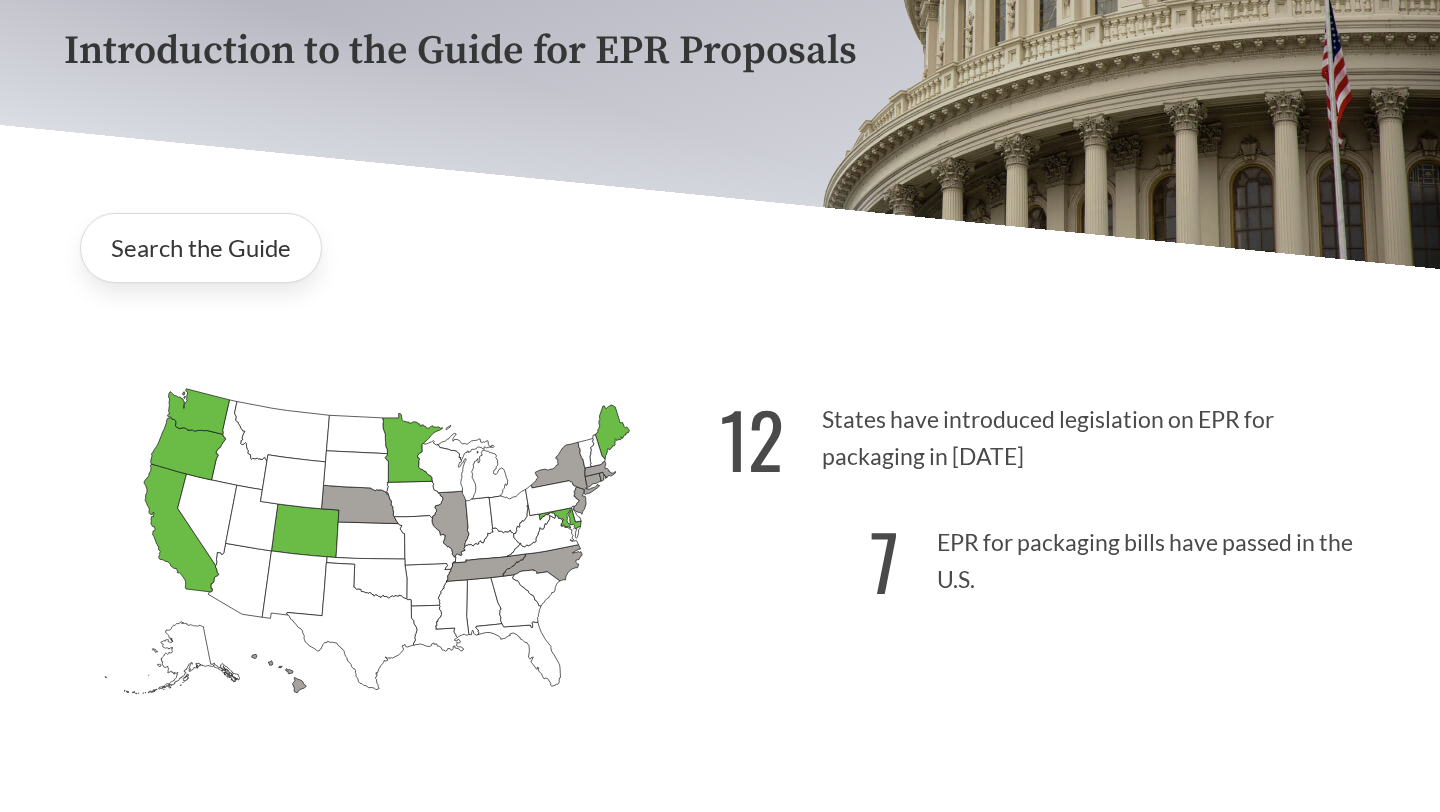 click on "[US_STATE]
Passed: 1" 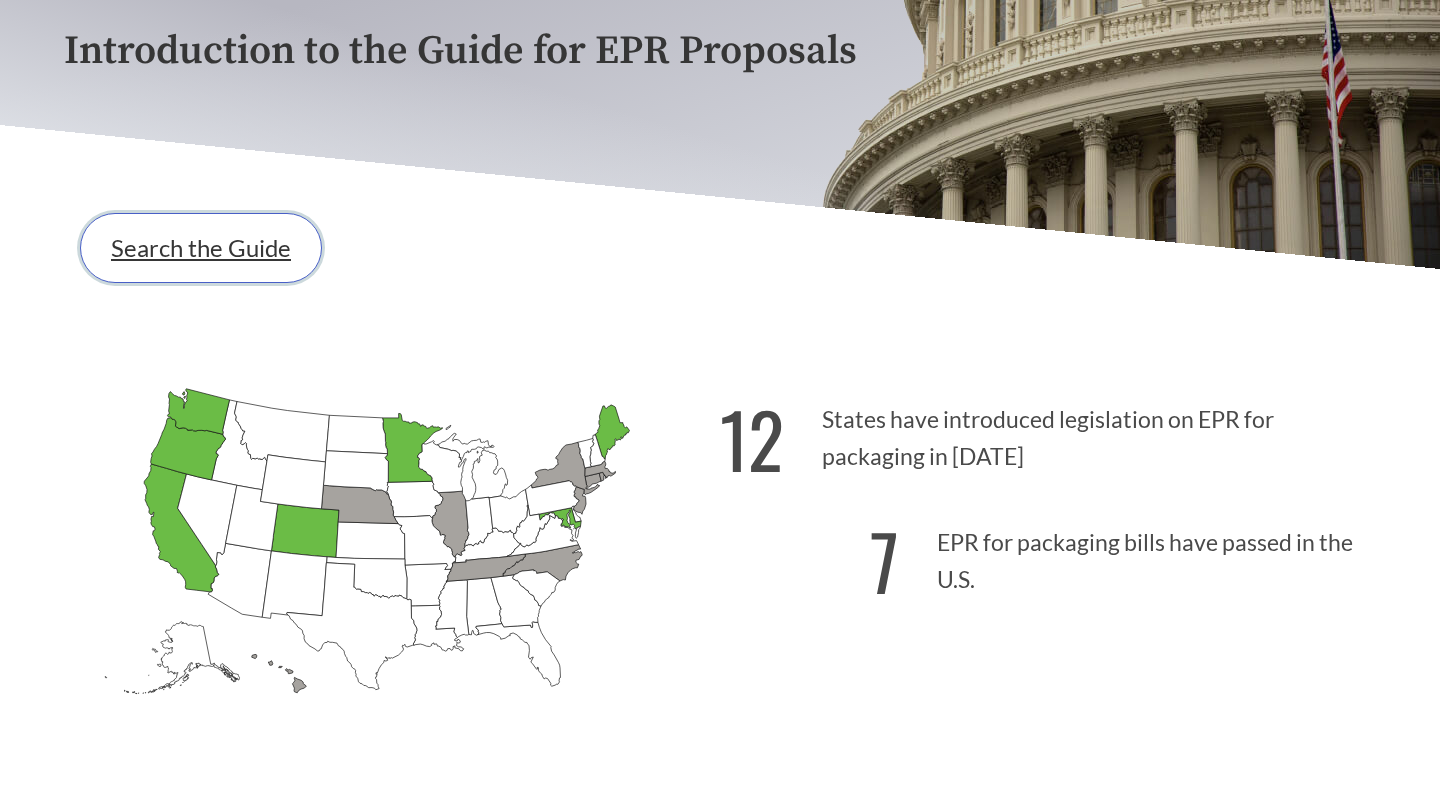click on "Search the Guide" at bounding box center (201, 248) 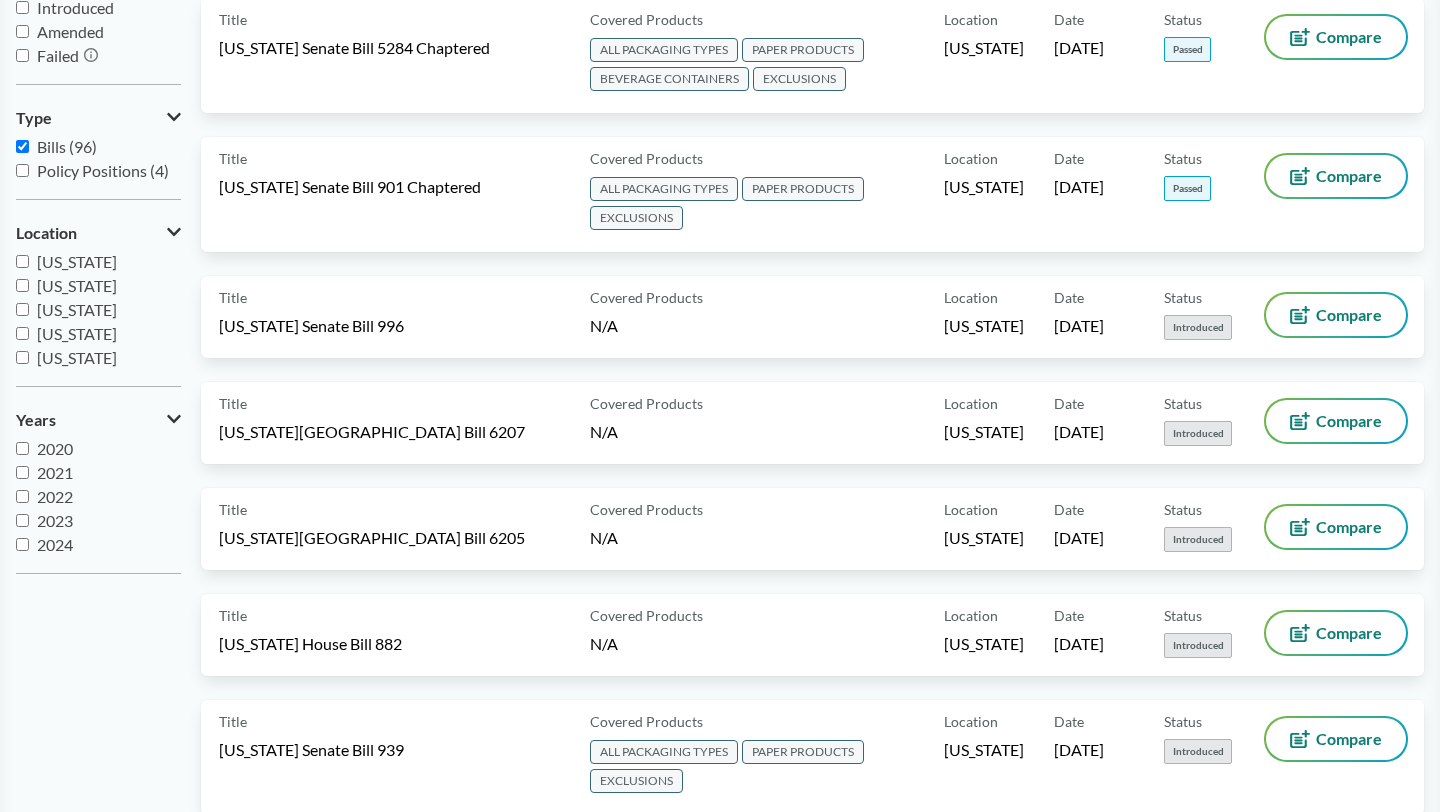 scroll, scrollTop: 0, scrollLeft: 0, axis: both 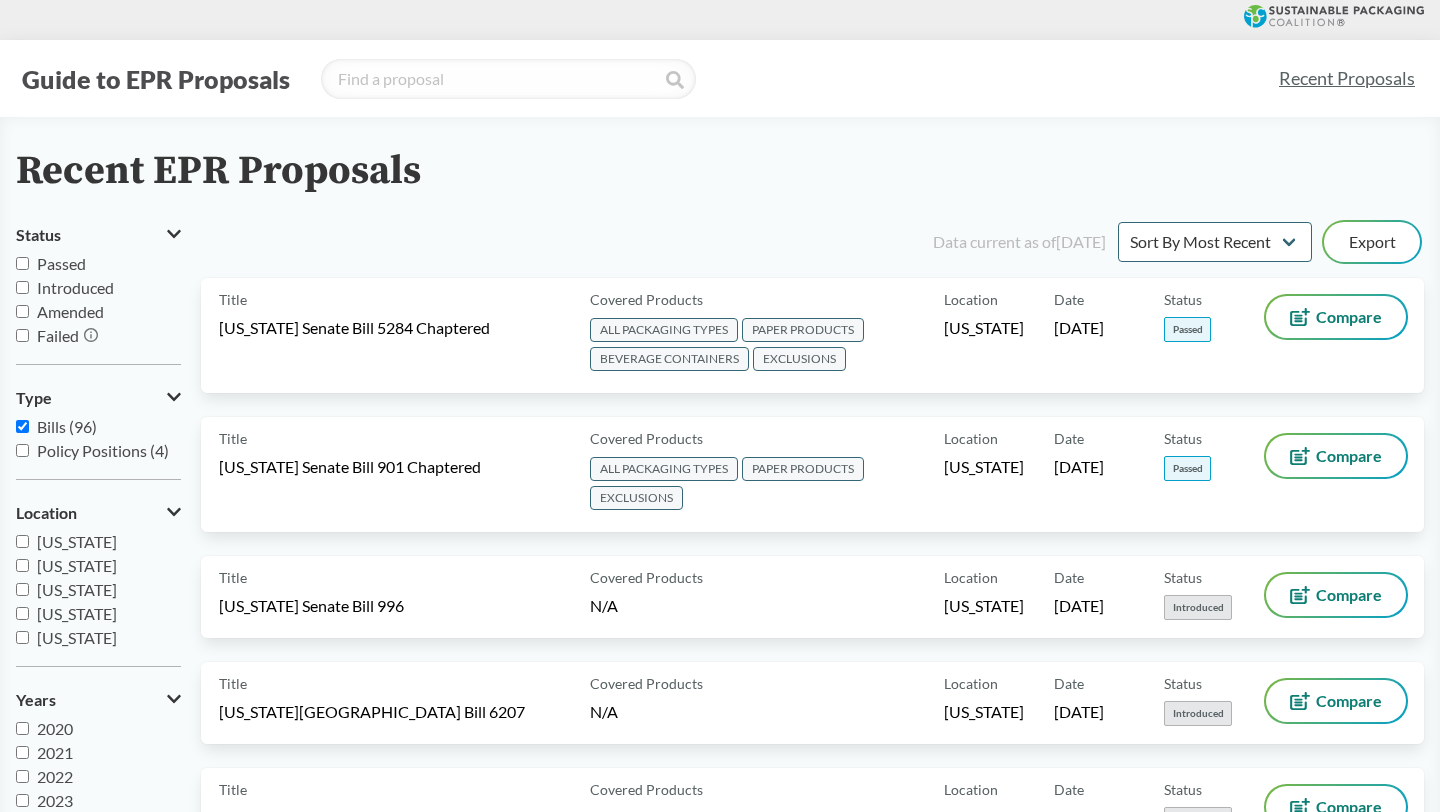 click on "Passed" at bounding box center [22, 263] 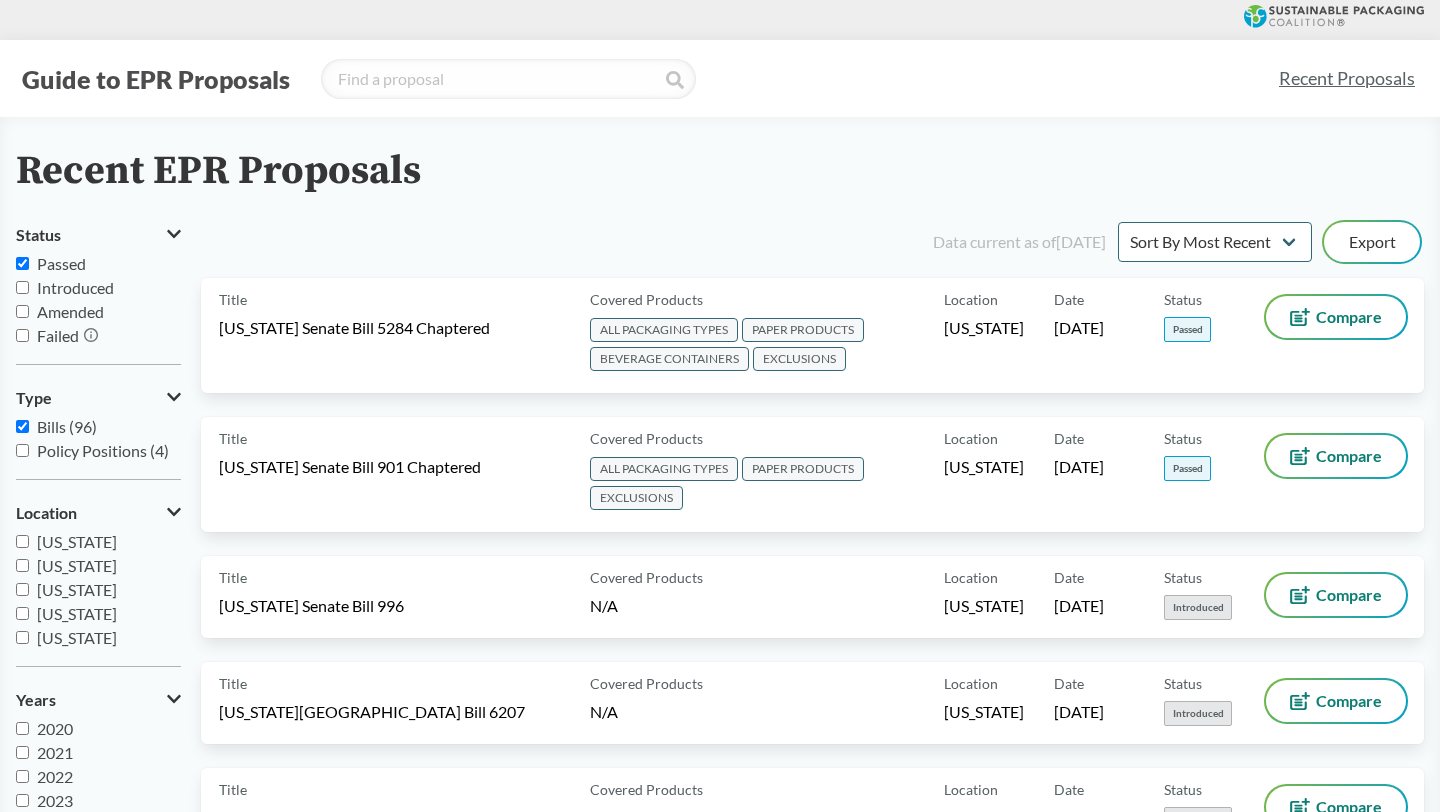 checkbox on "true" 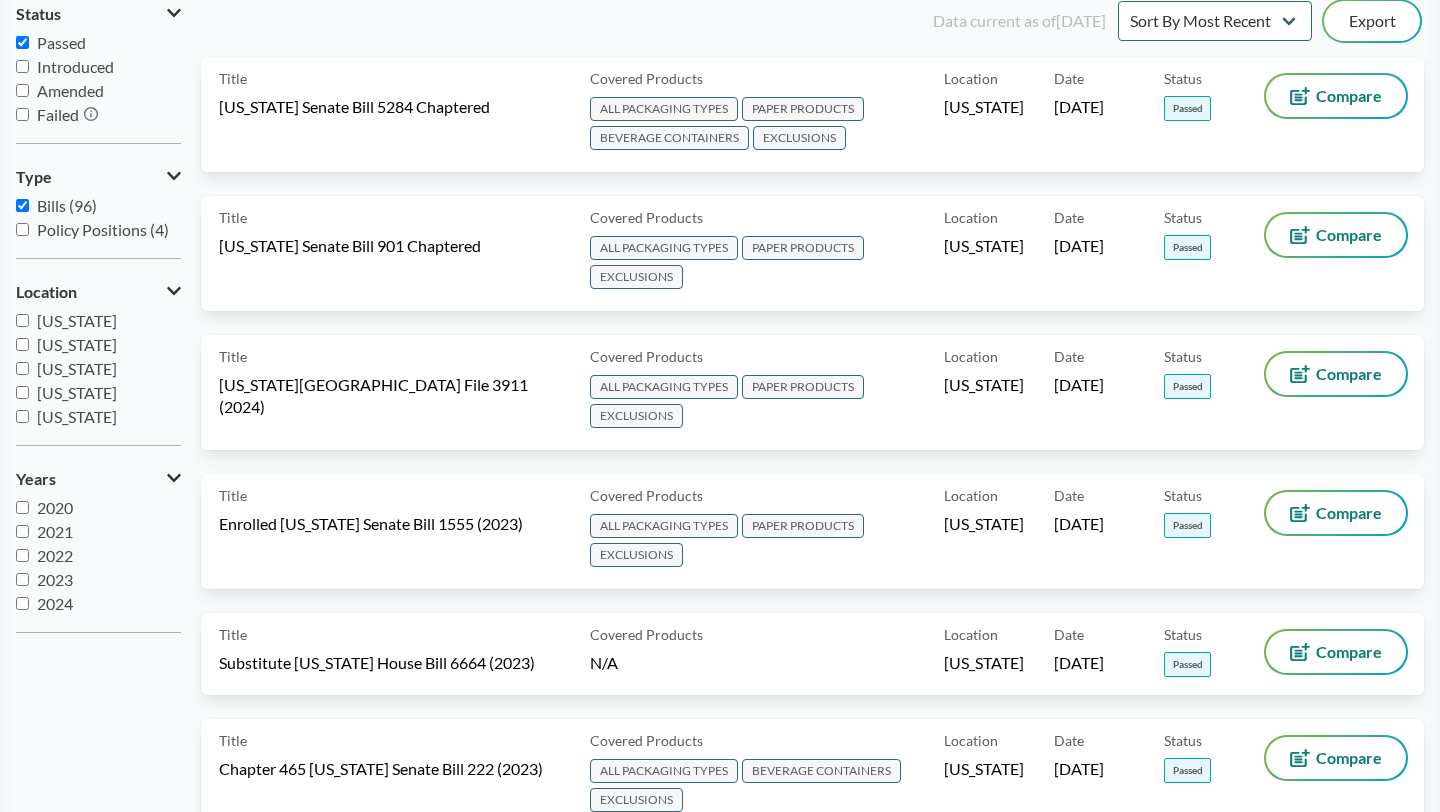 scroll, scrollTop: 222, scrollLeft: 0, axis: vertical 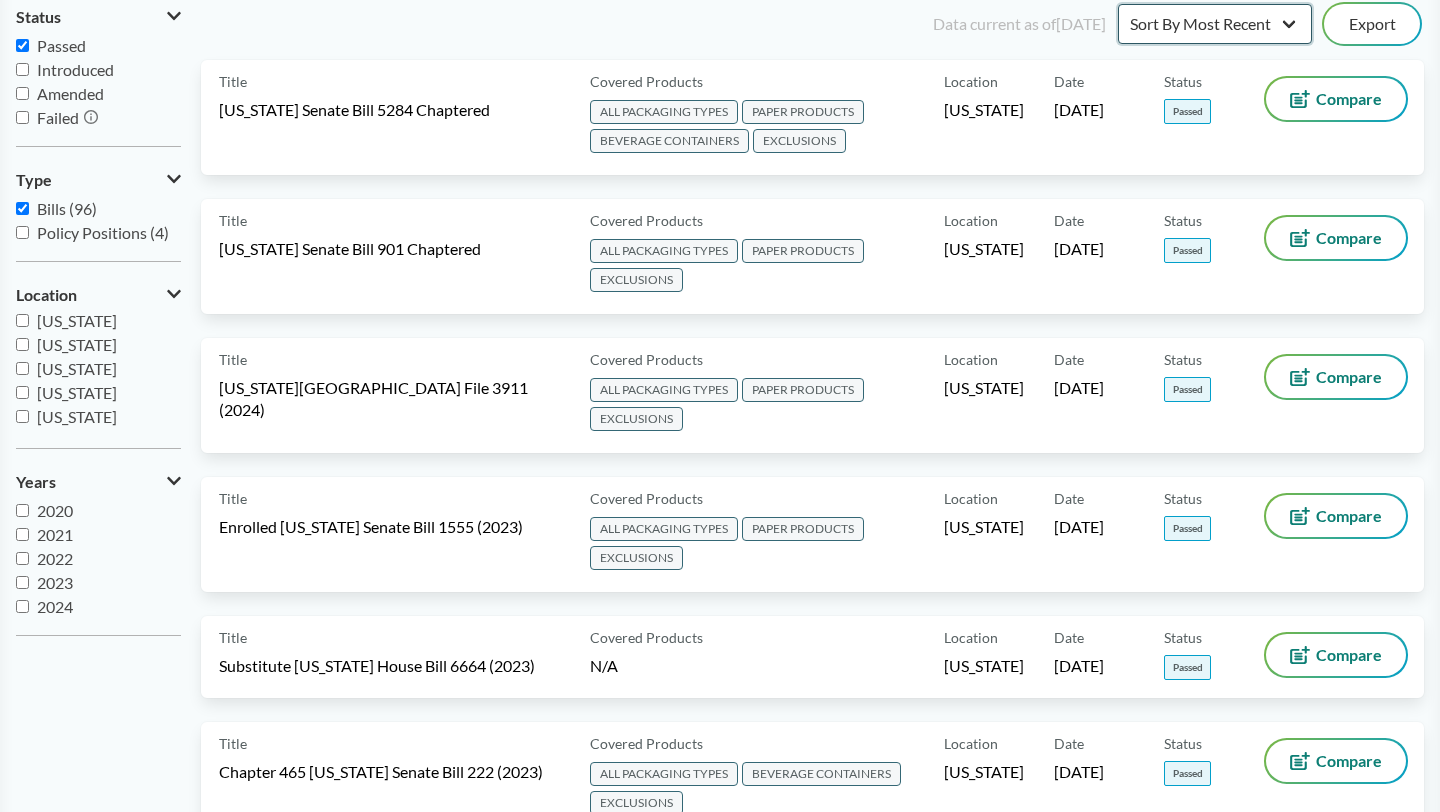 click on "Sort By Most Recent Sort By Status" at bounding box center (1215, 24) 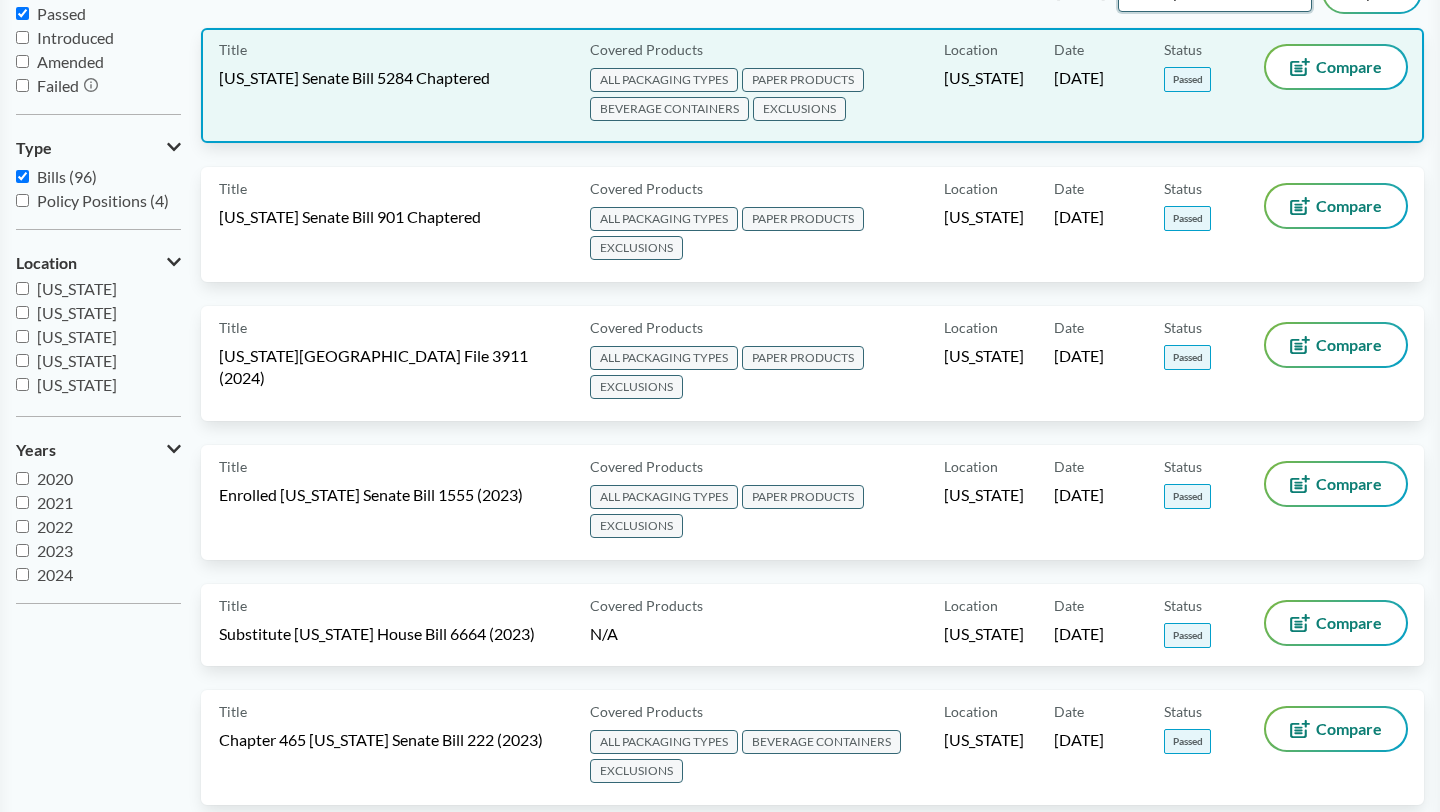 scroll, scrollTop: 251, scrollLeft: 0, axis: vertical 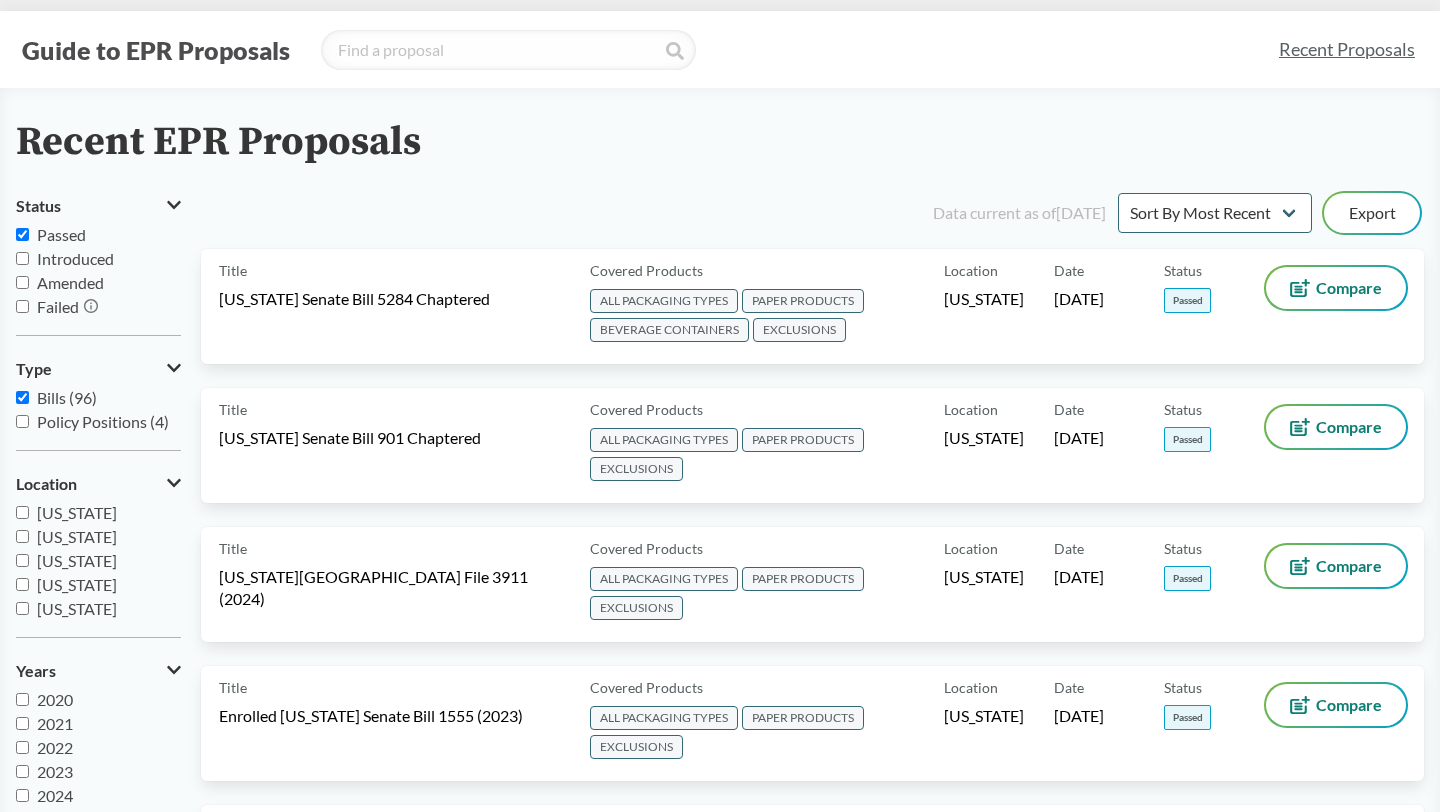 click on "Recent EPR Proposals" at bounding box center [720, 142] 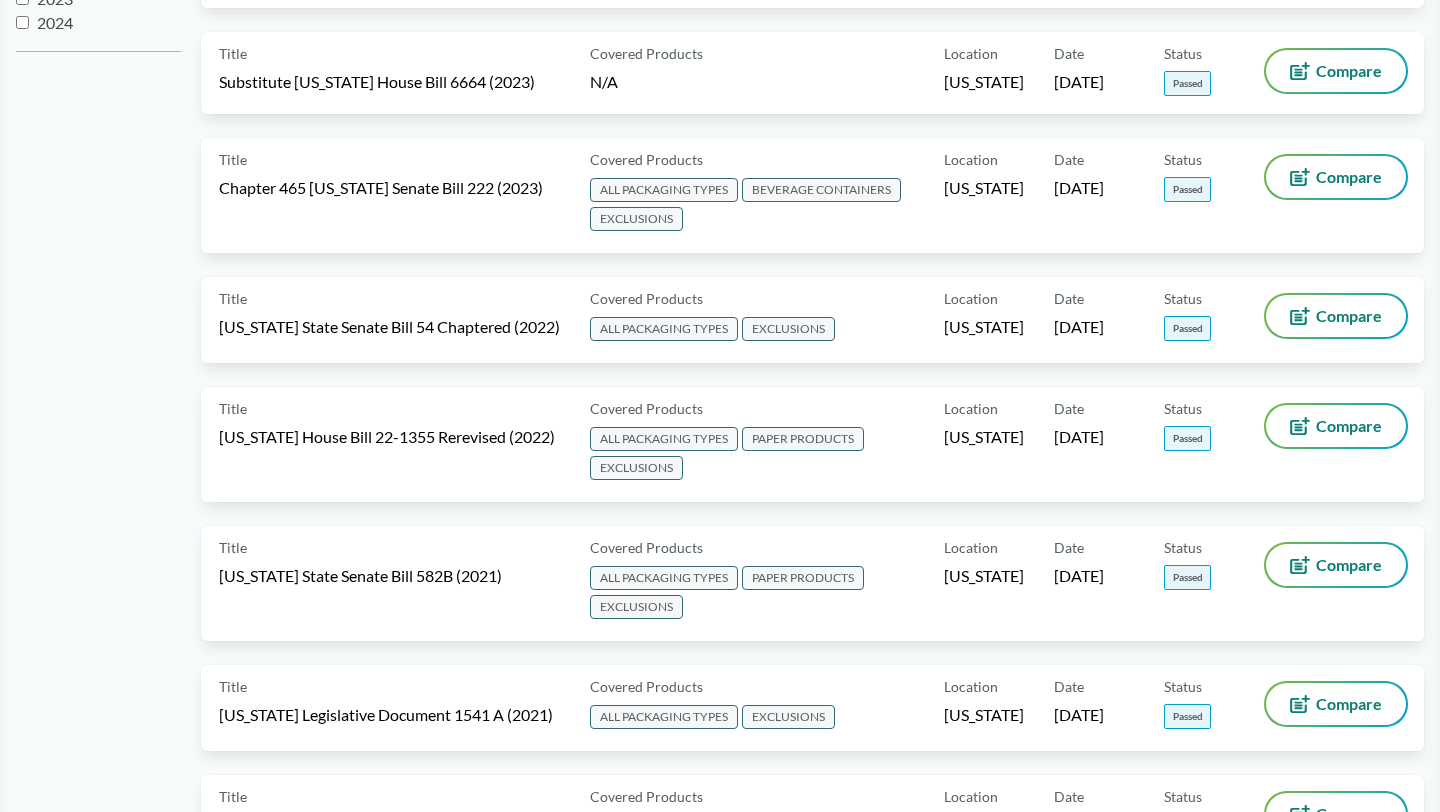 scroll, scrollTop: 806, scrollLeft: 0, axis: vertical 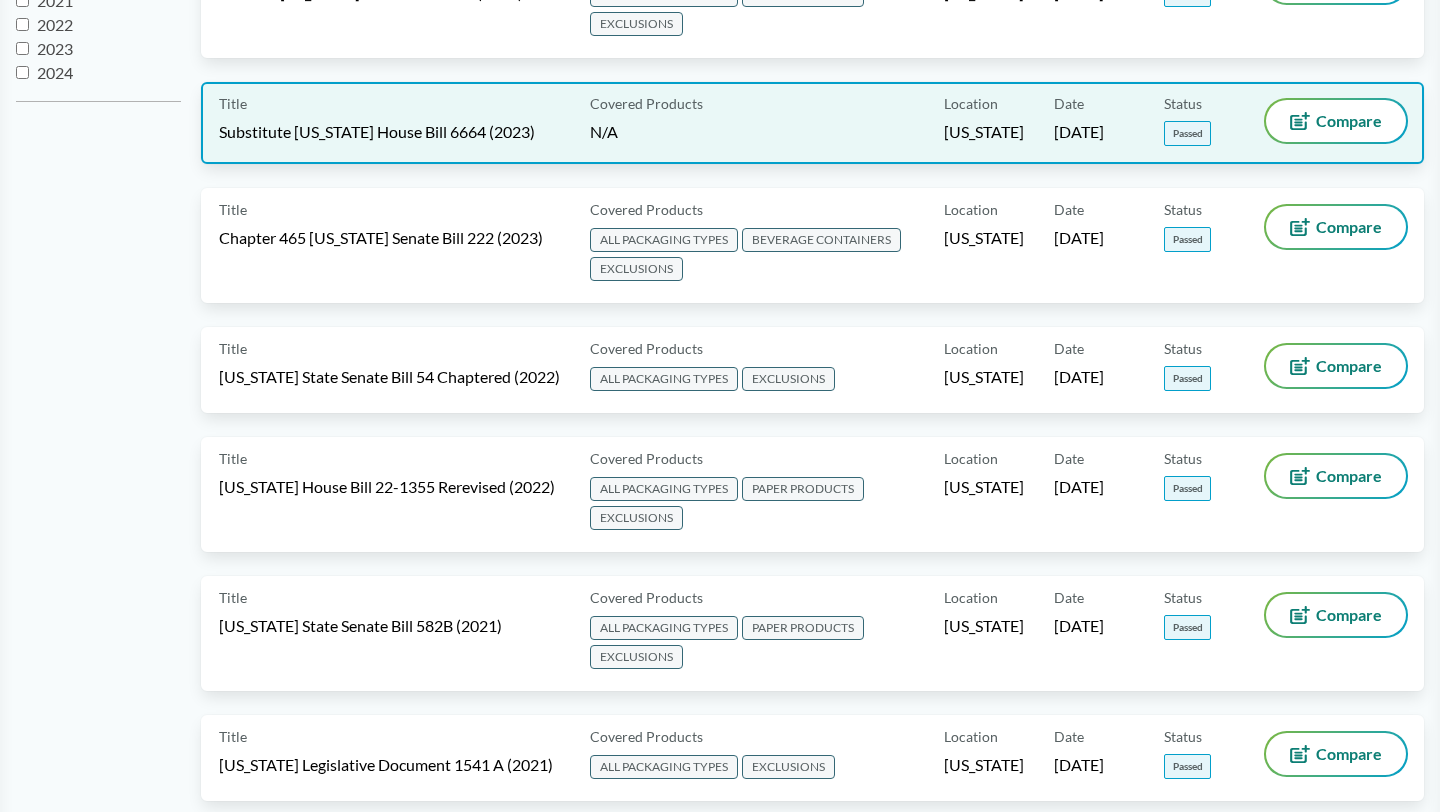 click on "Covered Products N/A" at bounding box center (763, 123) 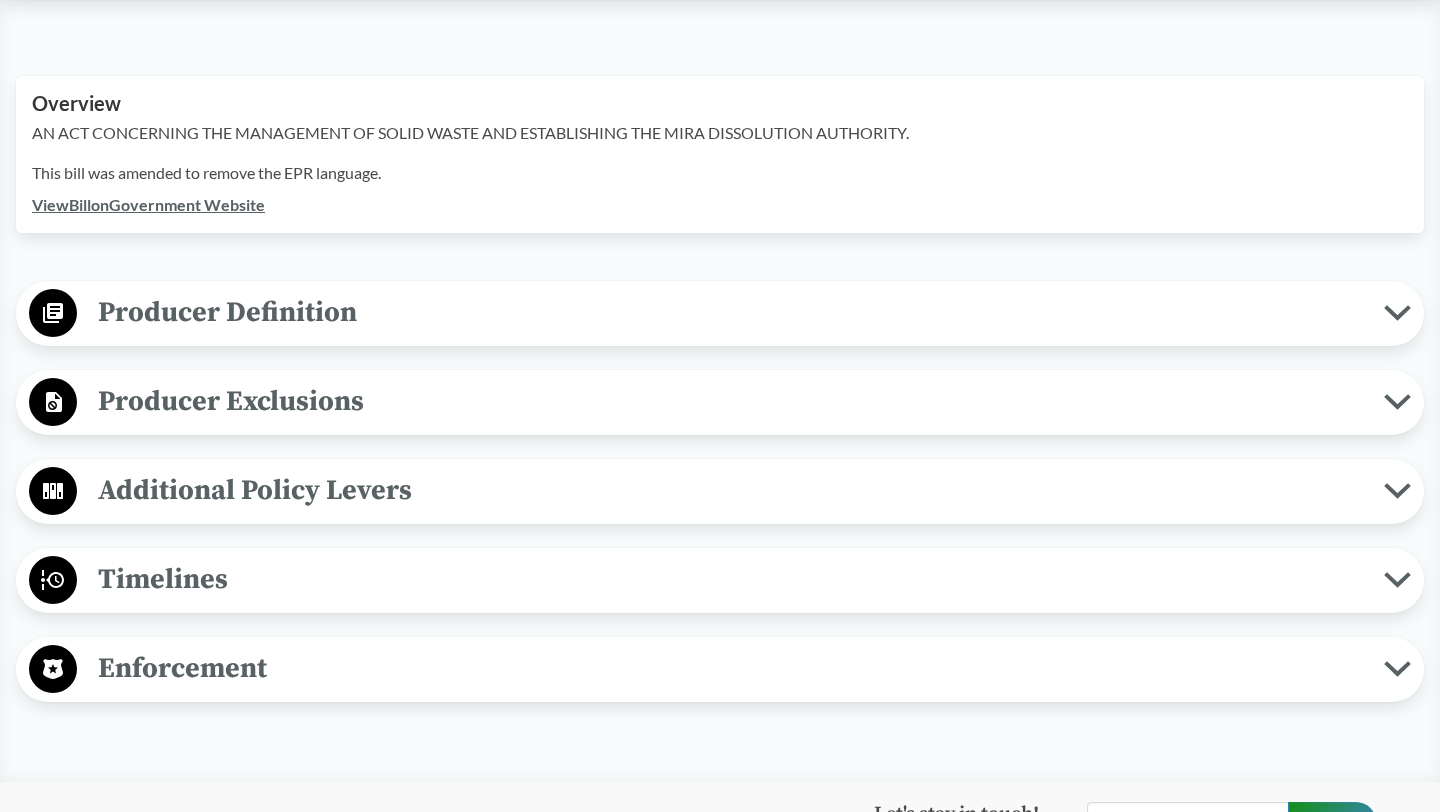 scroll, scrollTop: 661, scrollLeft: 0, axis: vertical 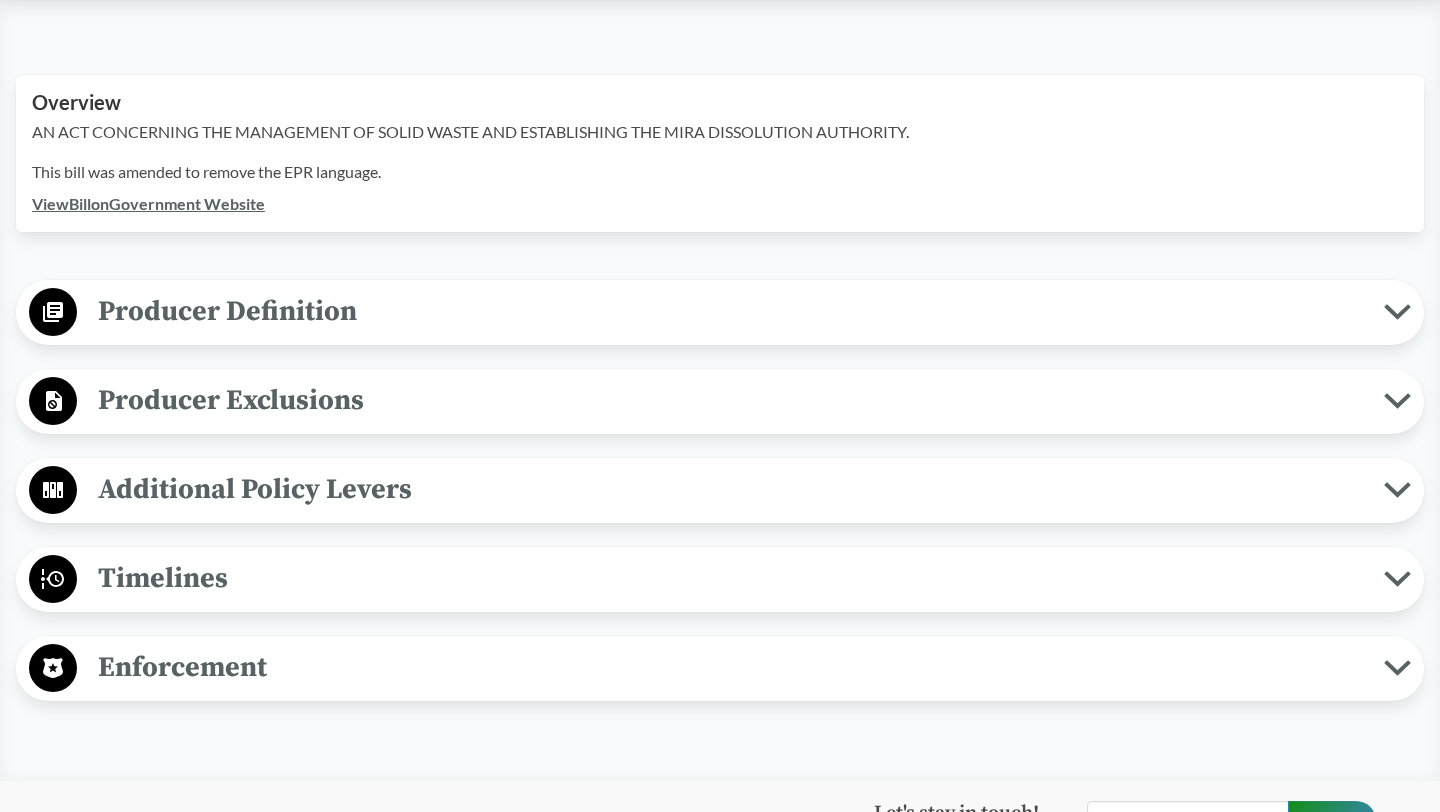 click on "Producer Definition" at bounding box center (730, 311) 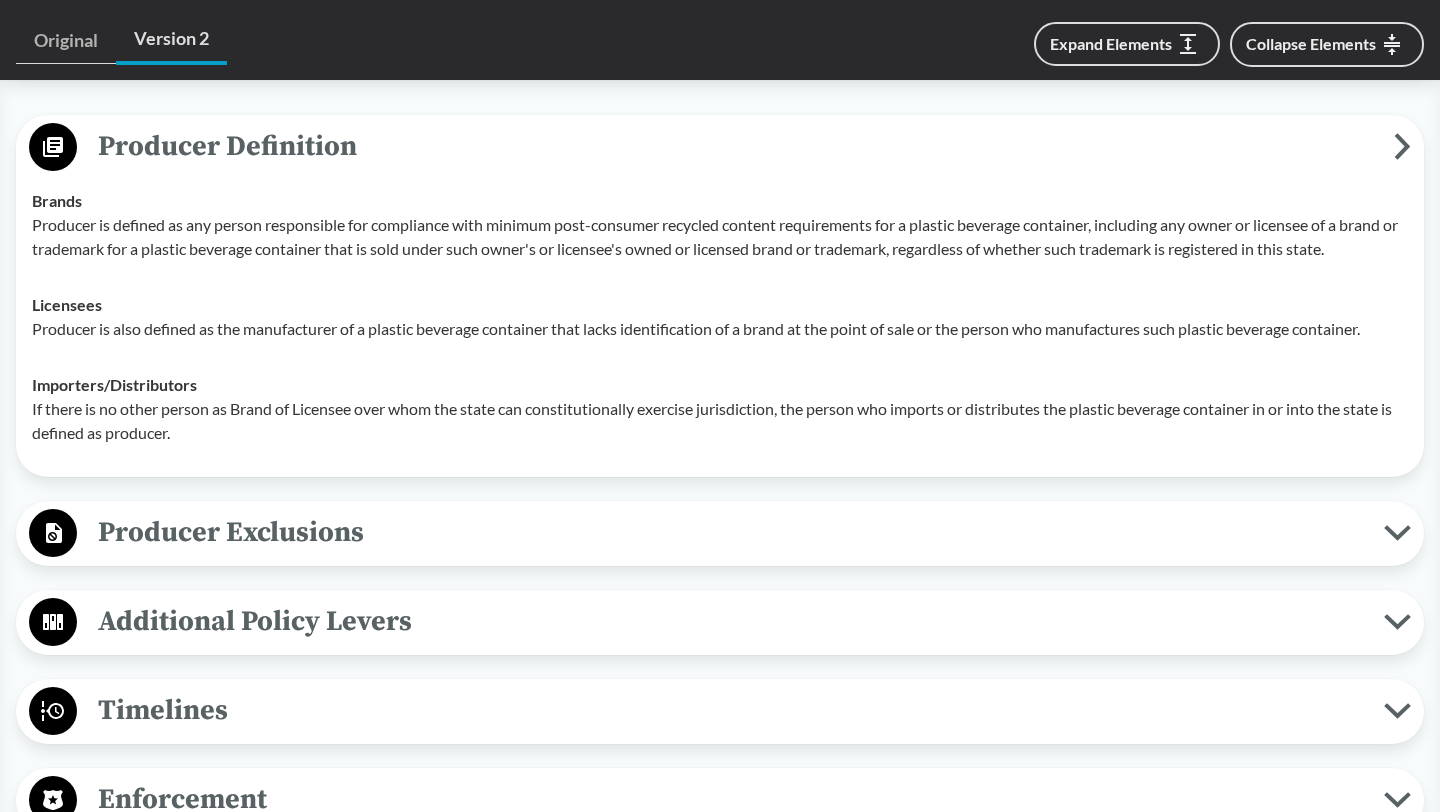 scroll, scrollTop: 843, scrollLeft: 0, axis: vertical 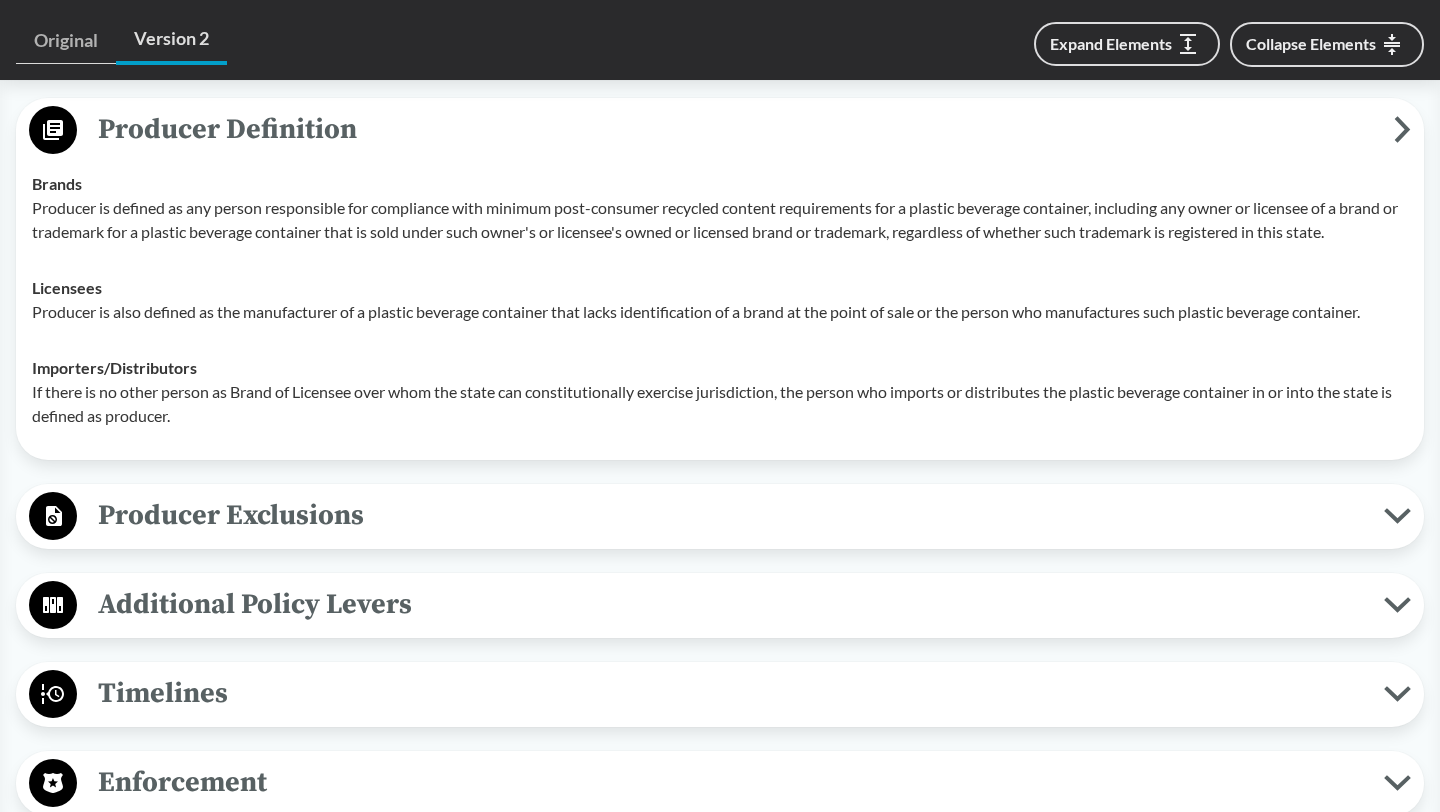 click on "Producer Exclusions" at bounding box center [730, 515] 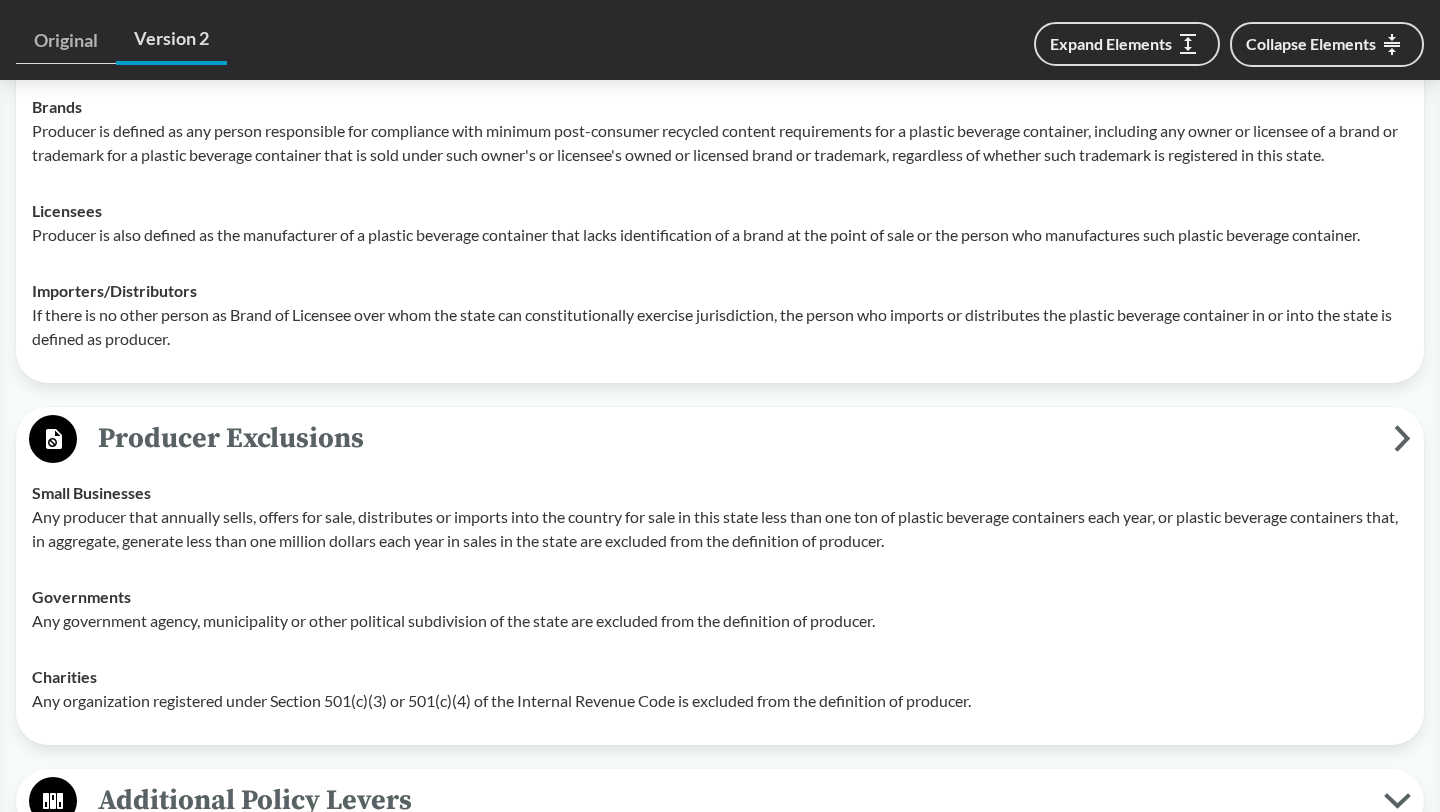 scroll, scrollTop: 1228, scrollLeft: 0, axis: vertical 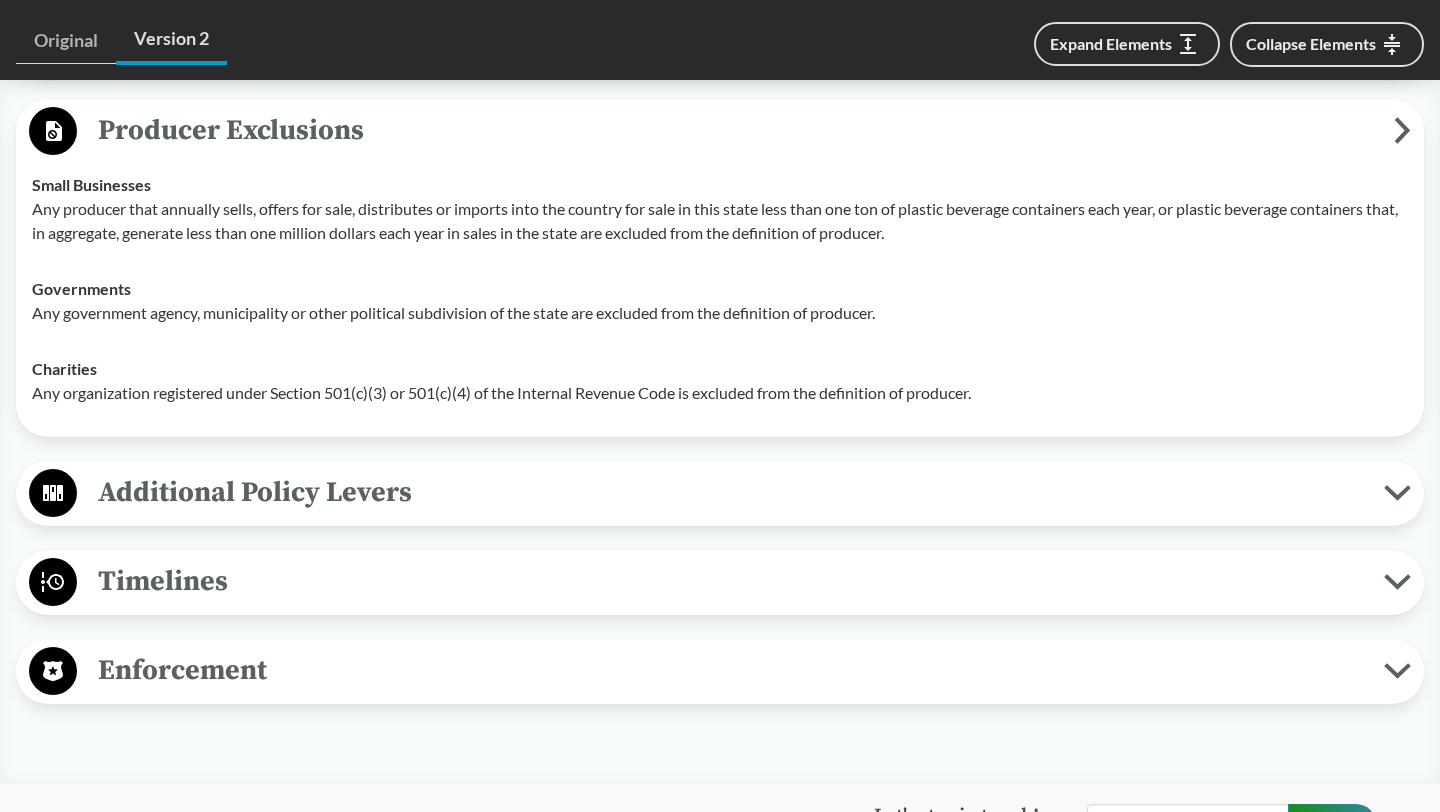 click on "Additional Policy Levers" at bounding box center [730, 492] 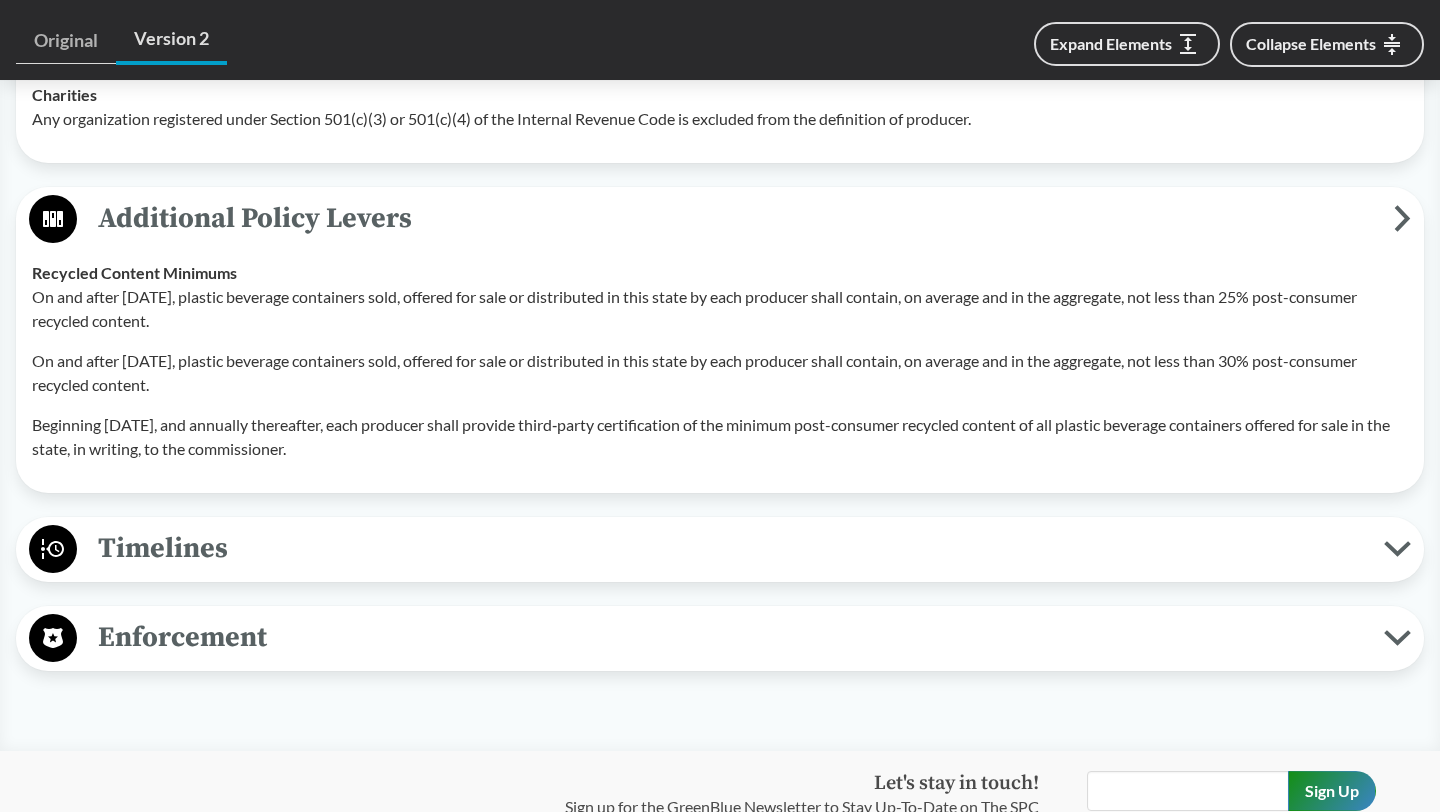 scroll, scrollTop: 1506, scrollLeft: 0, axis: vertical 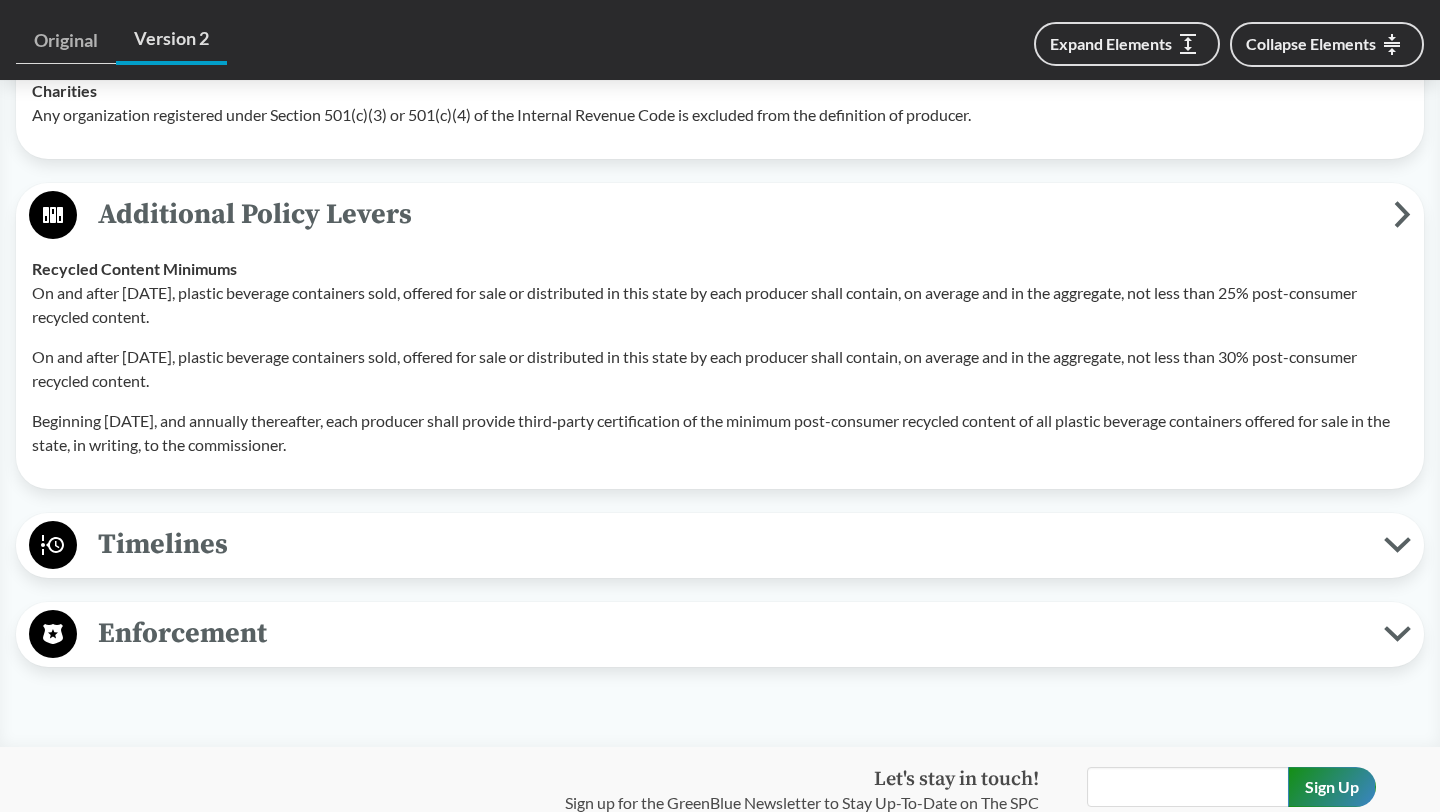 click on "Timelines" at bounding box center (730, 544) 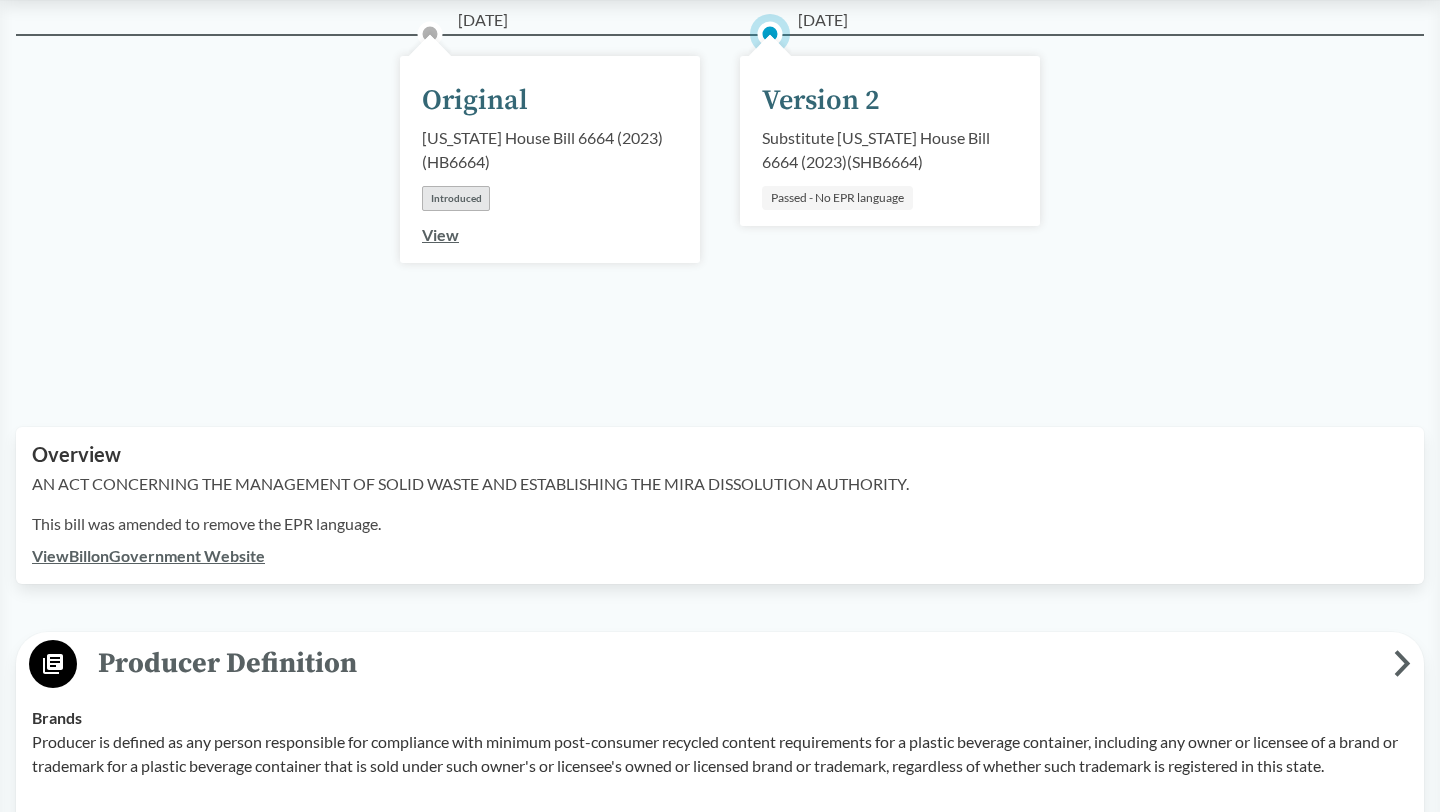 scroll, scrollTop: 0, scrollLeft: 0, axis: both 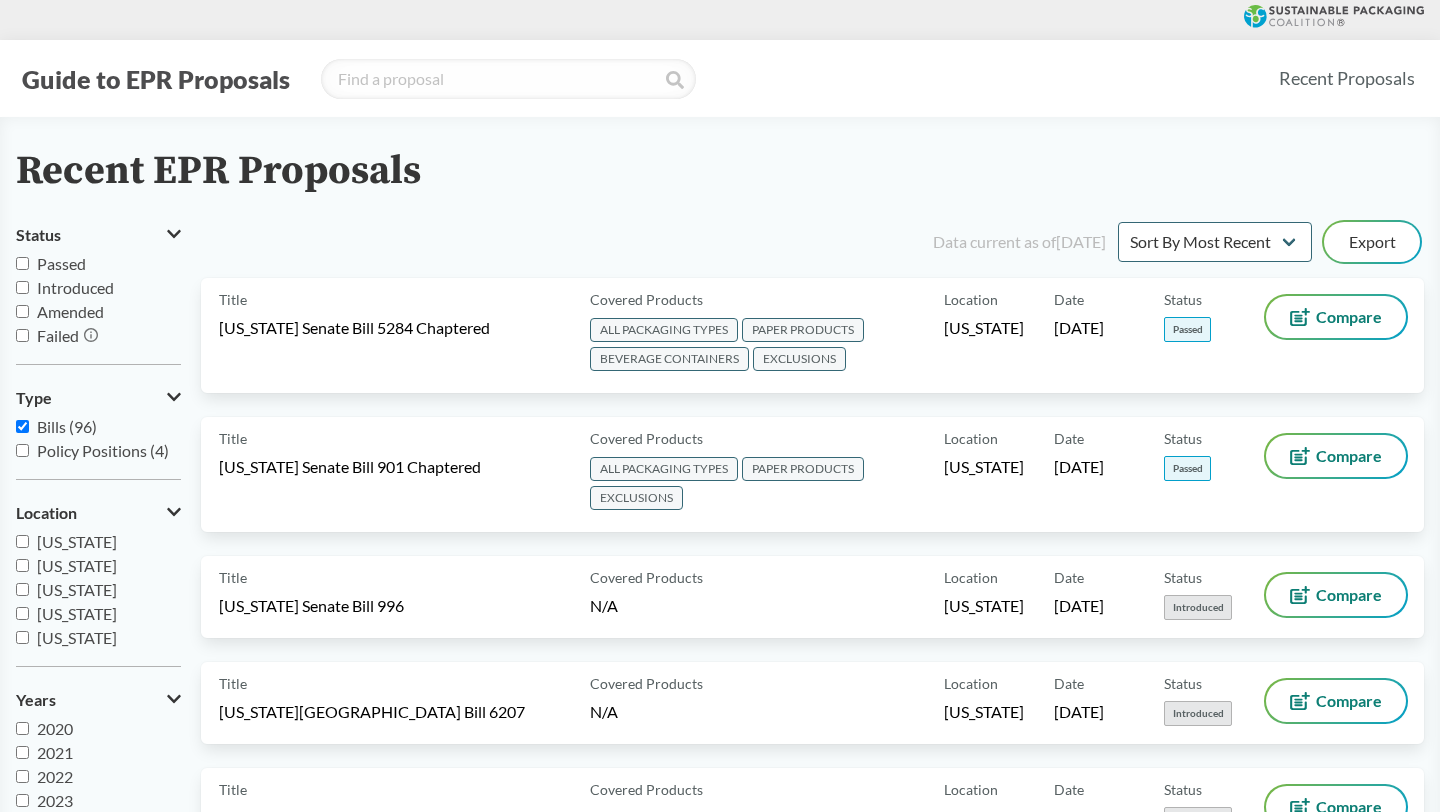 click at bounding box center [720, 20] 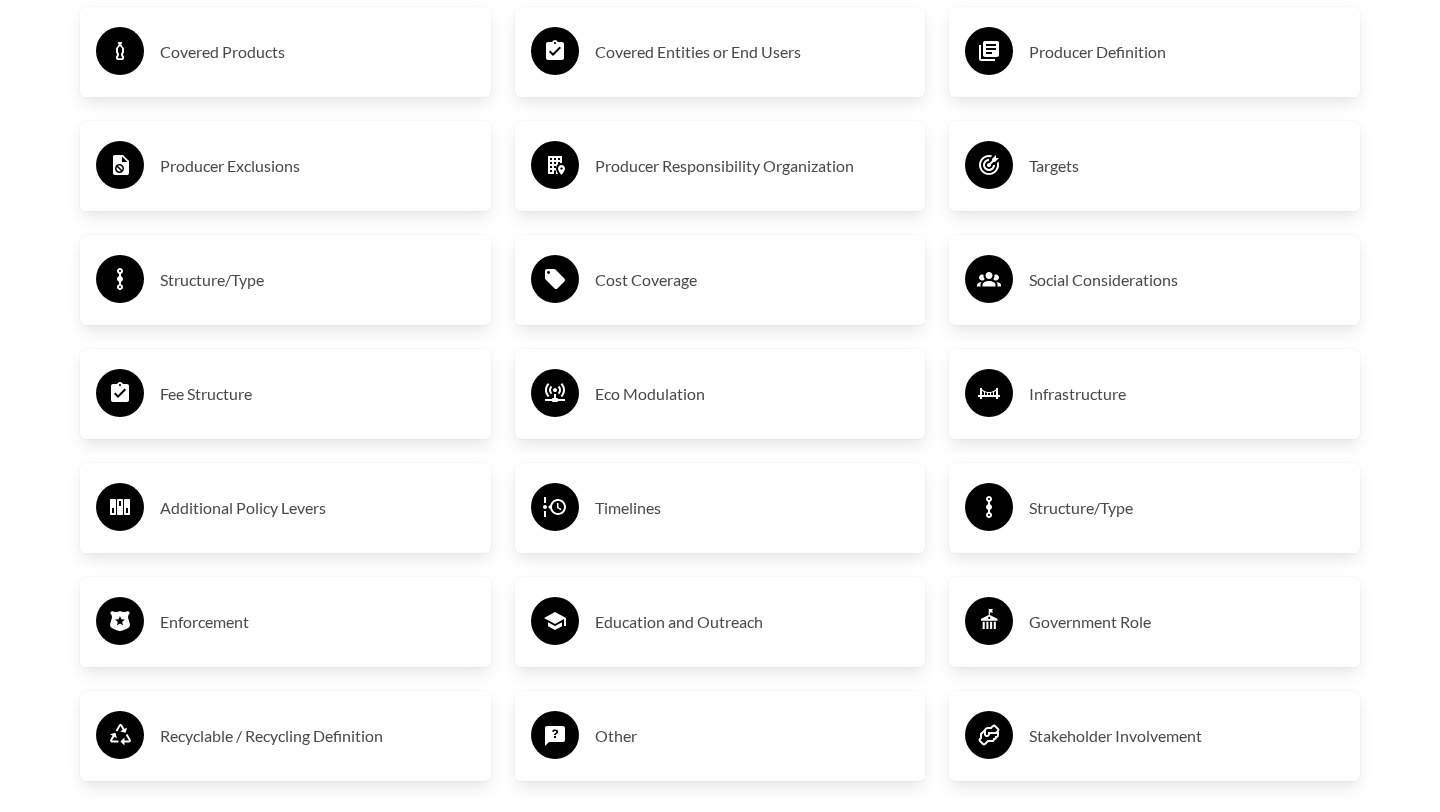 scroll, scrollTop: 4392, scrollLeft: 0, axis: vertical 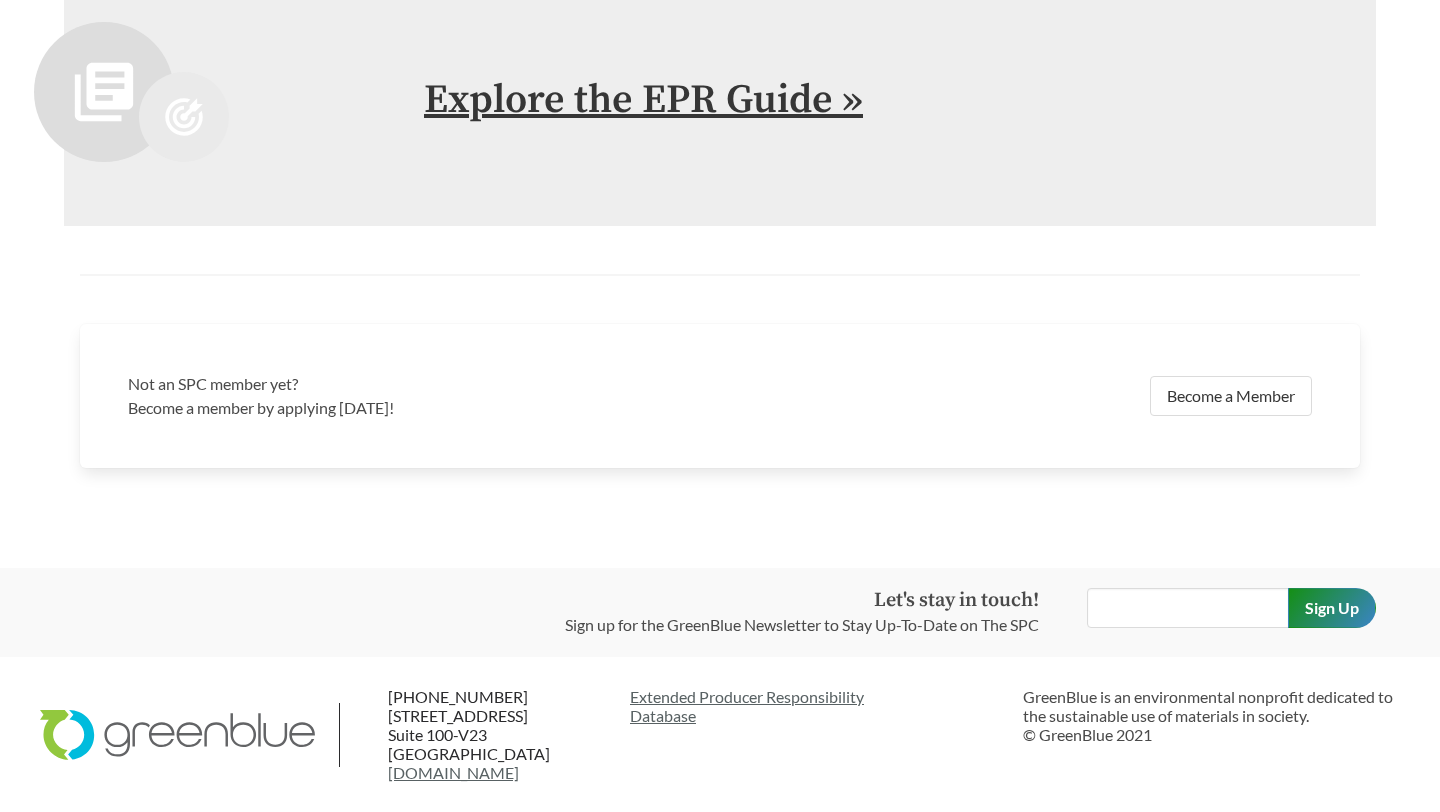 click on "Explore the EPR Guide »" at bounding box center [643, 100] 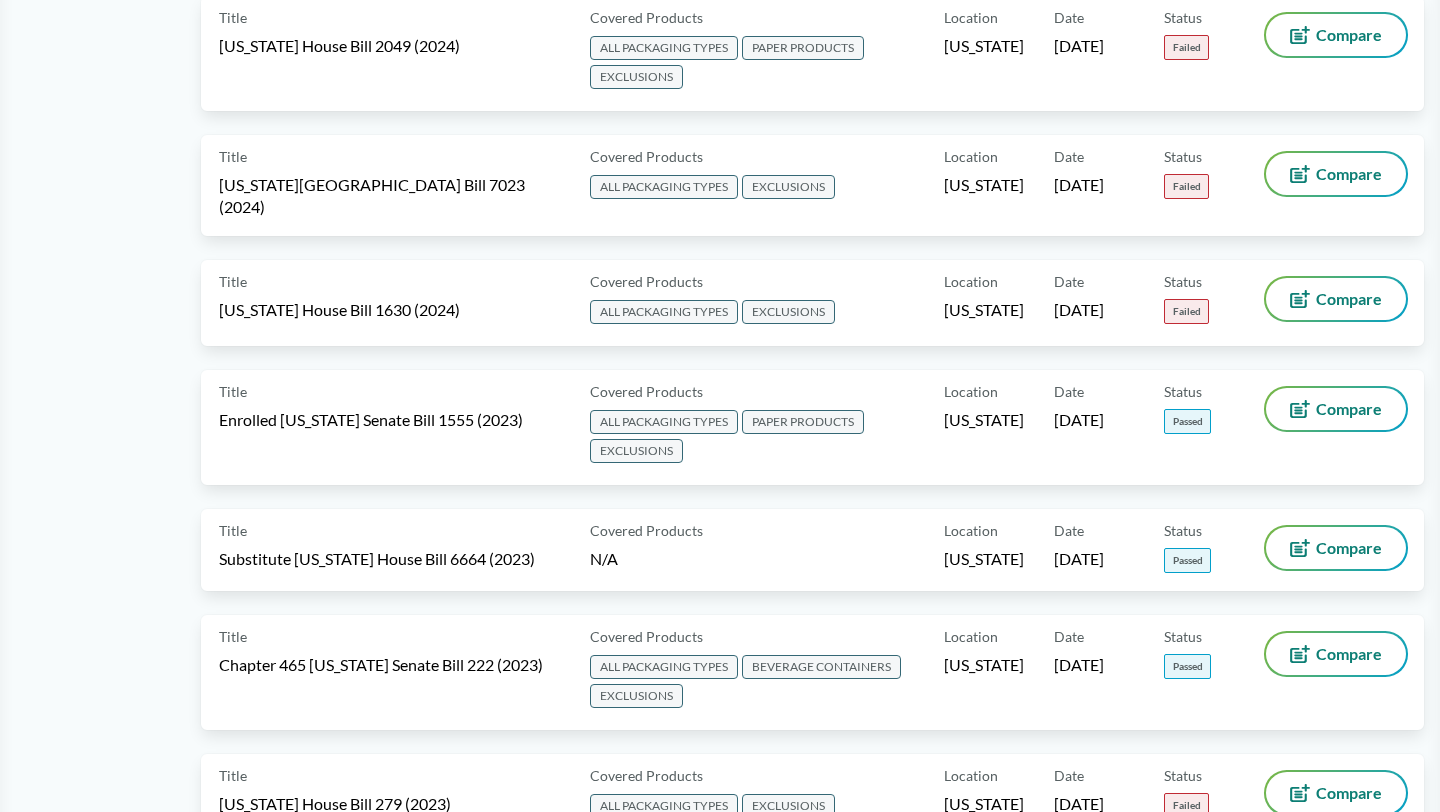 scroll, scrollTop: 0, scrollLeft: 0, axis: both 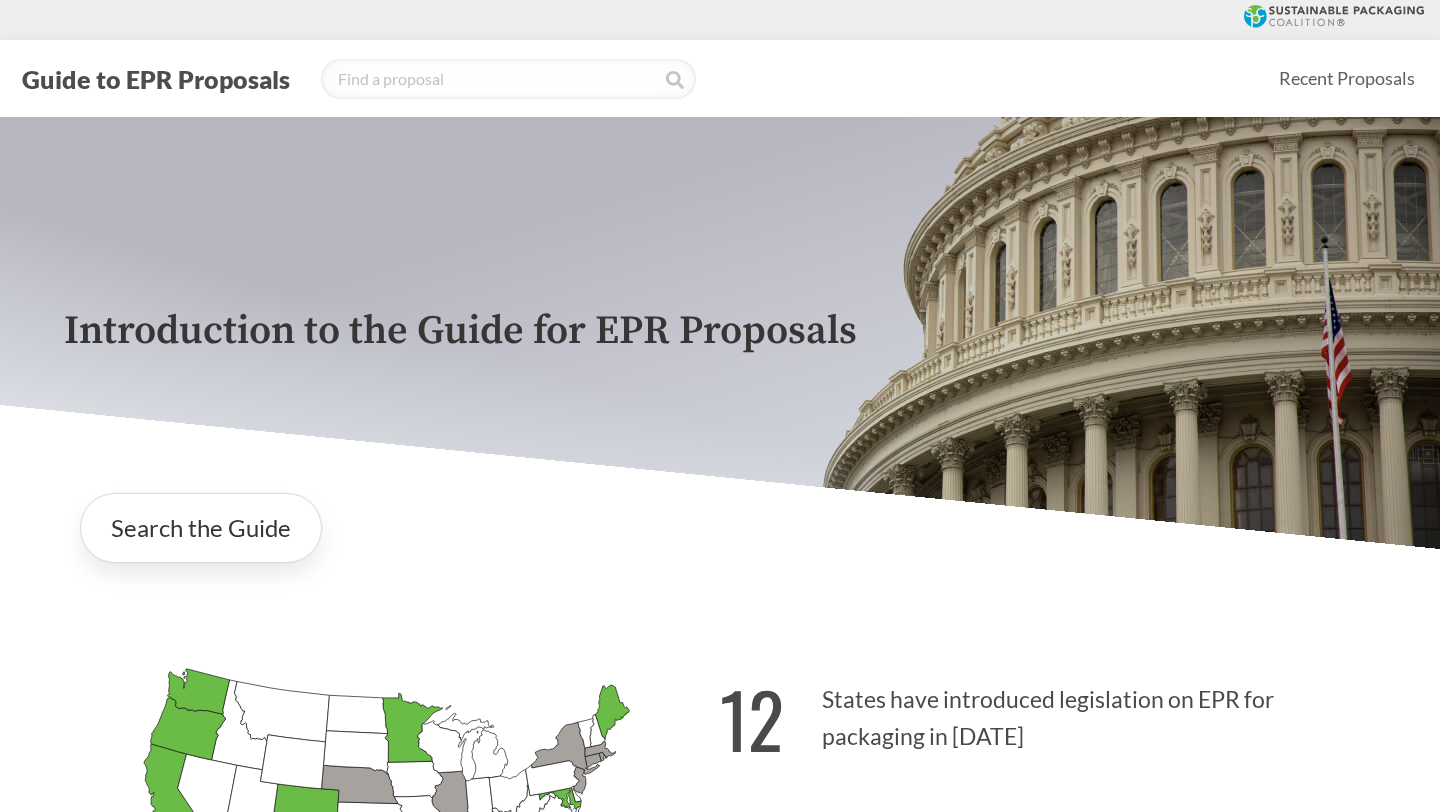 click 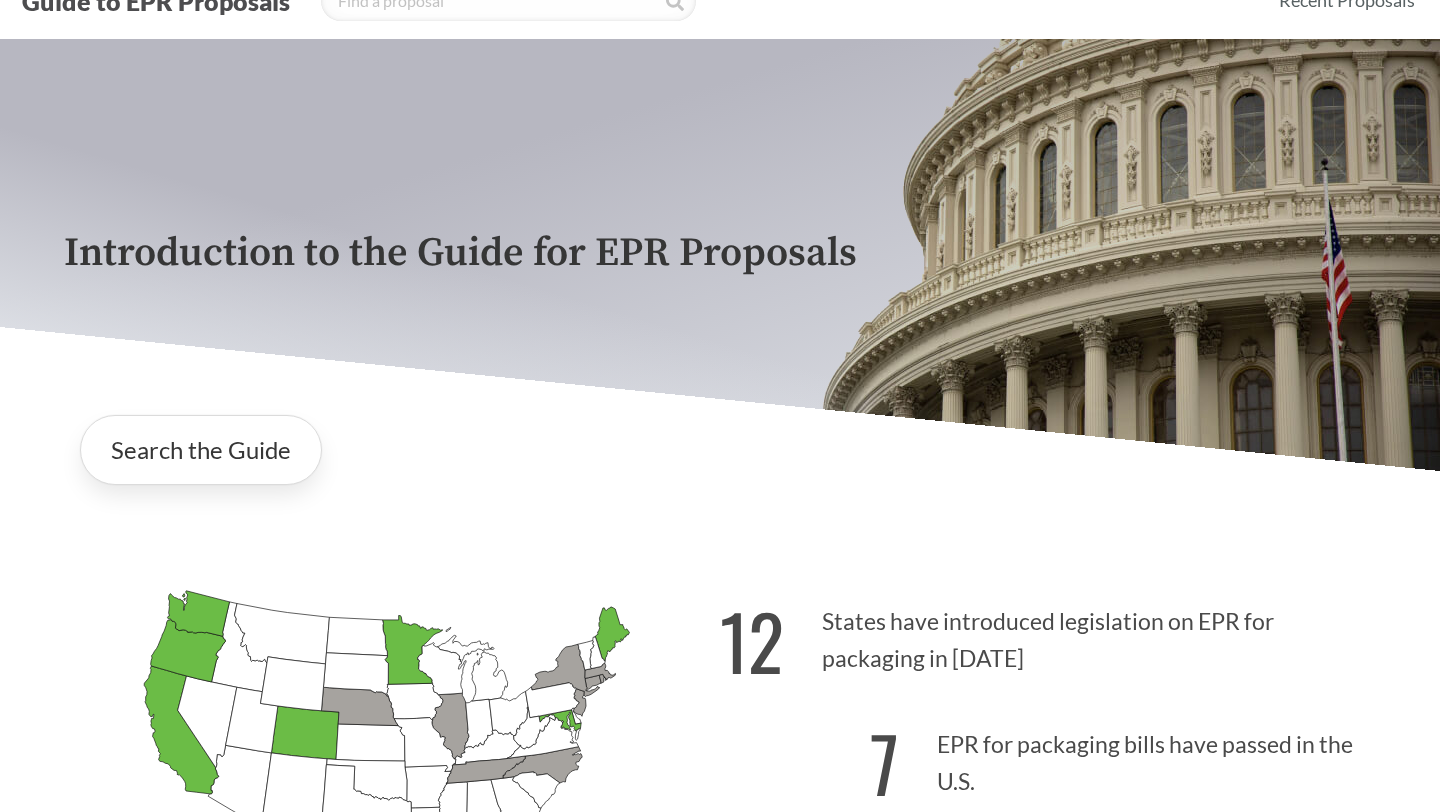 scroll, scrollTop: 80, scrollLeft: 0, axis: vertical 